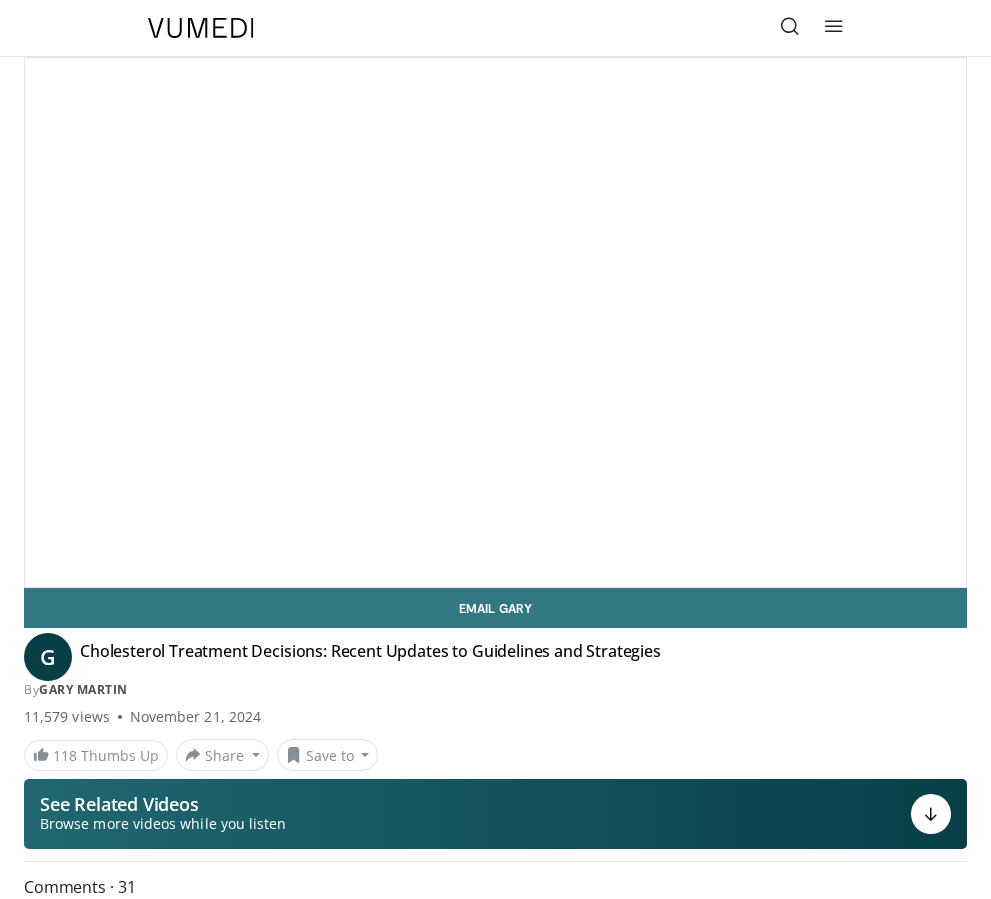 scroll, scrollTop: 0, scrollLeft: 0, axis: both 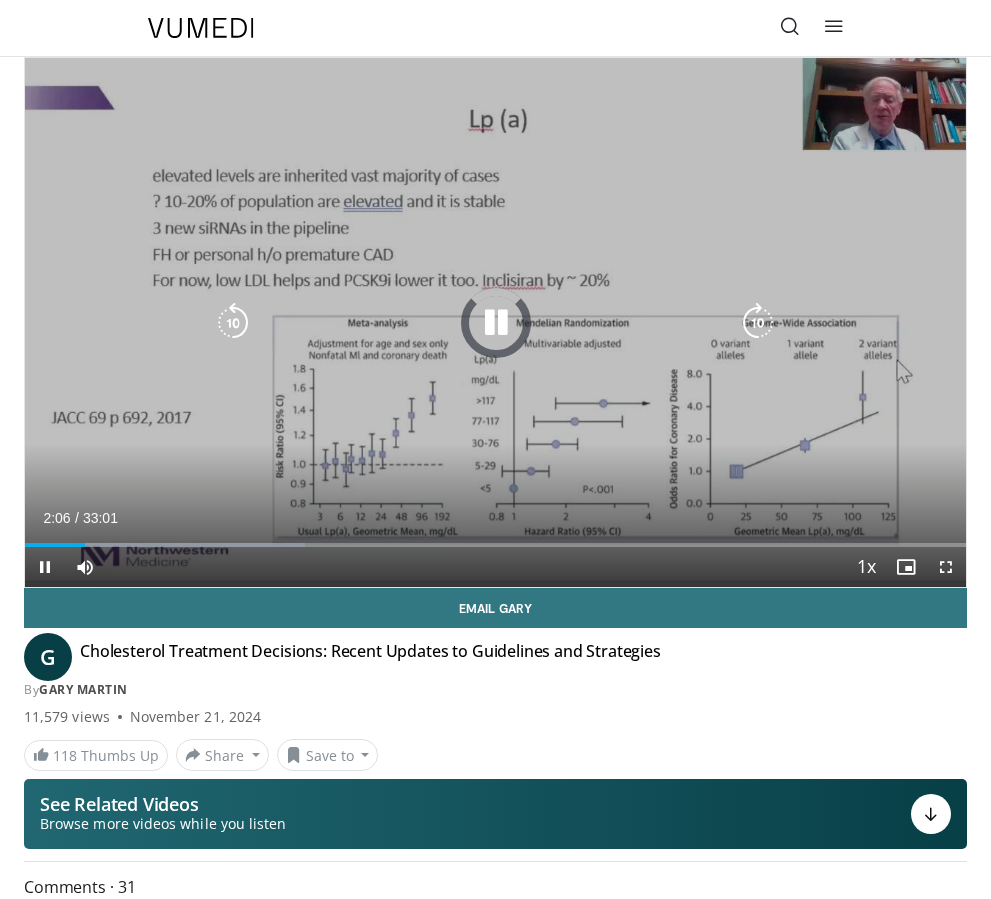 click on "Loaded :  29.77%" at bounding box center (495, 537) 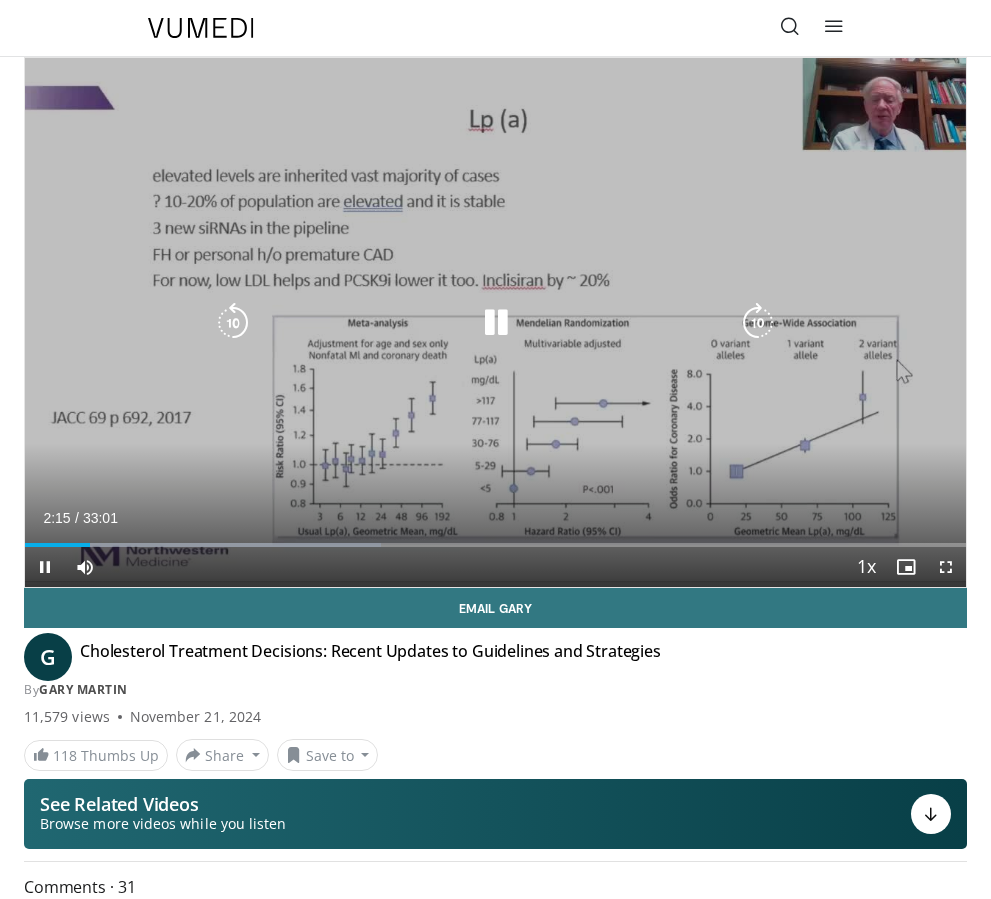 click at bounding box center (758, 323) 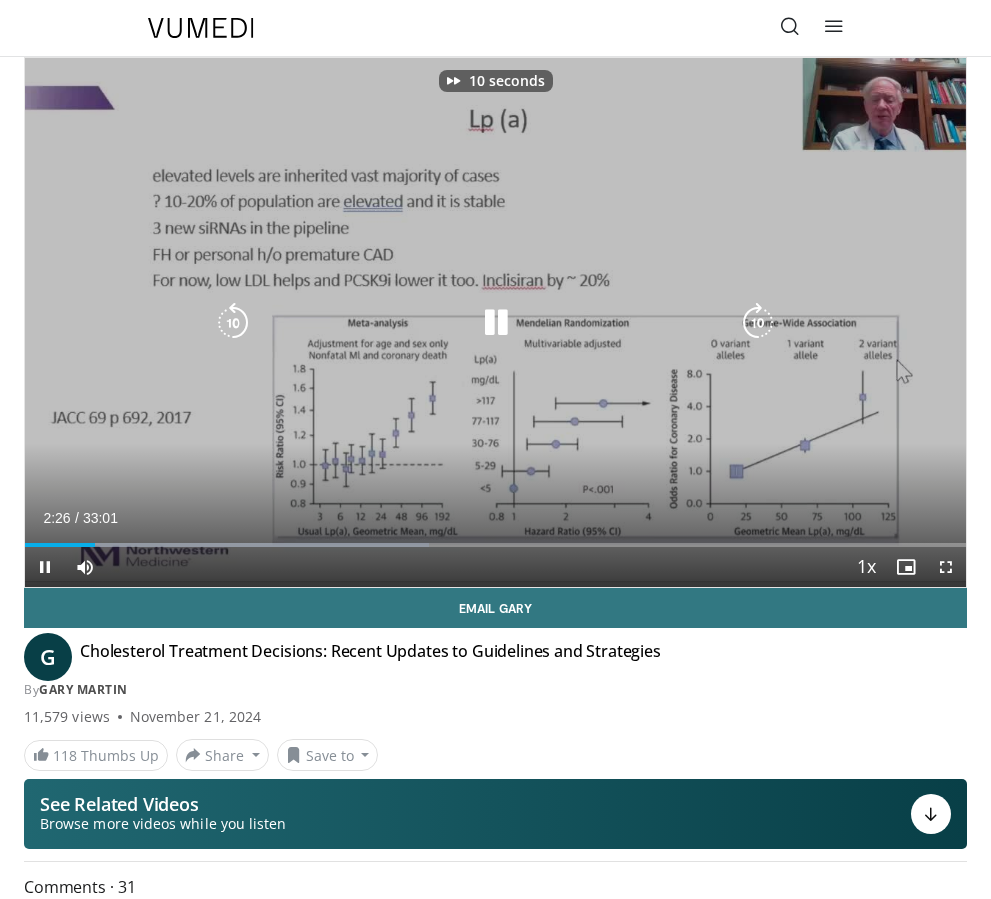 click at bounding box center [758, 323] 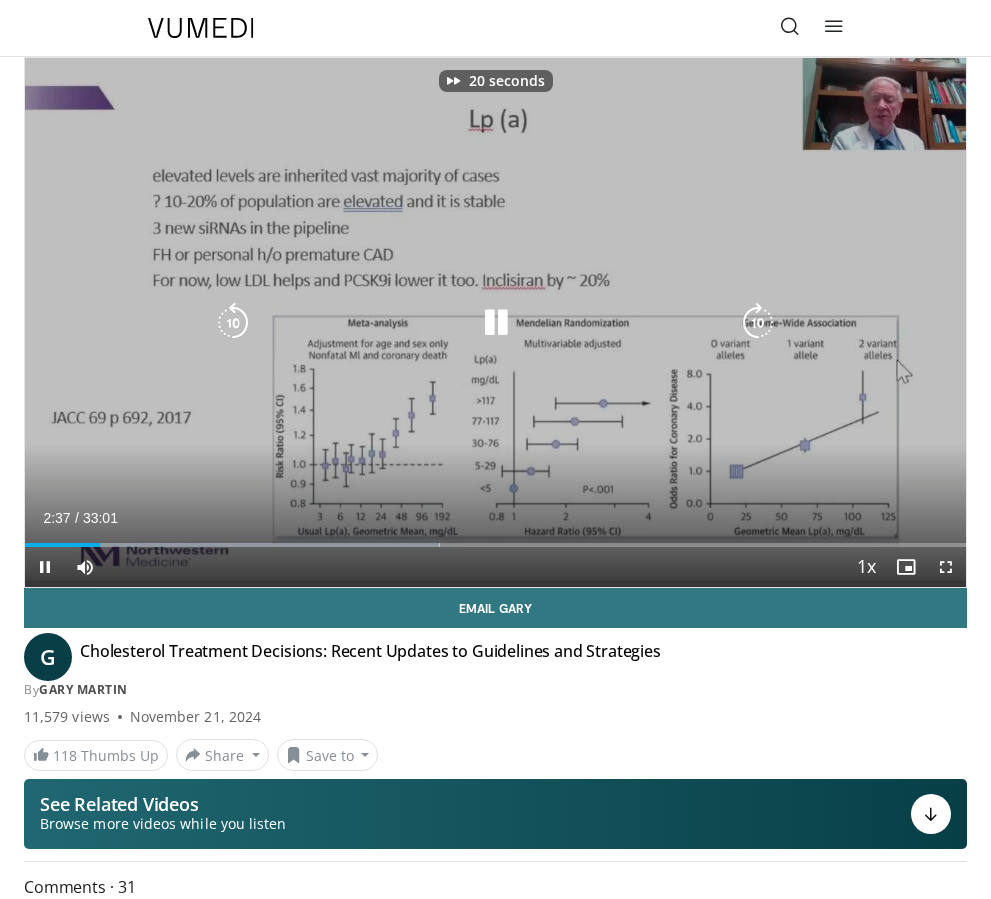click at bounding box center [233, 323] 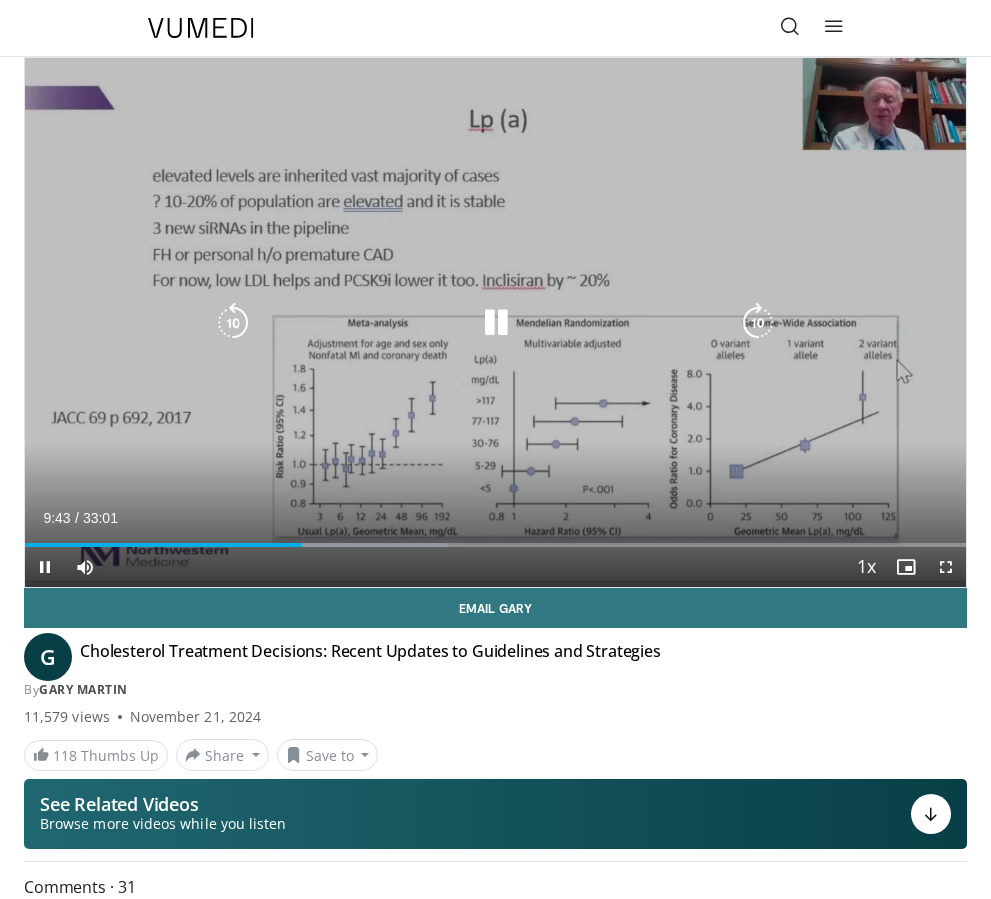 click at bounding box center [496, 323] 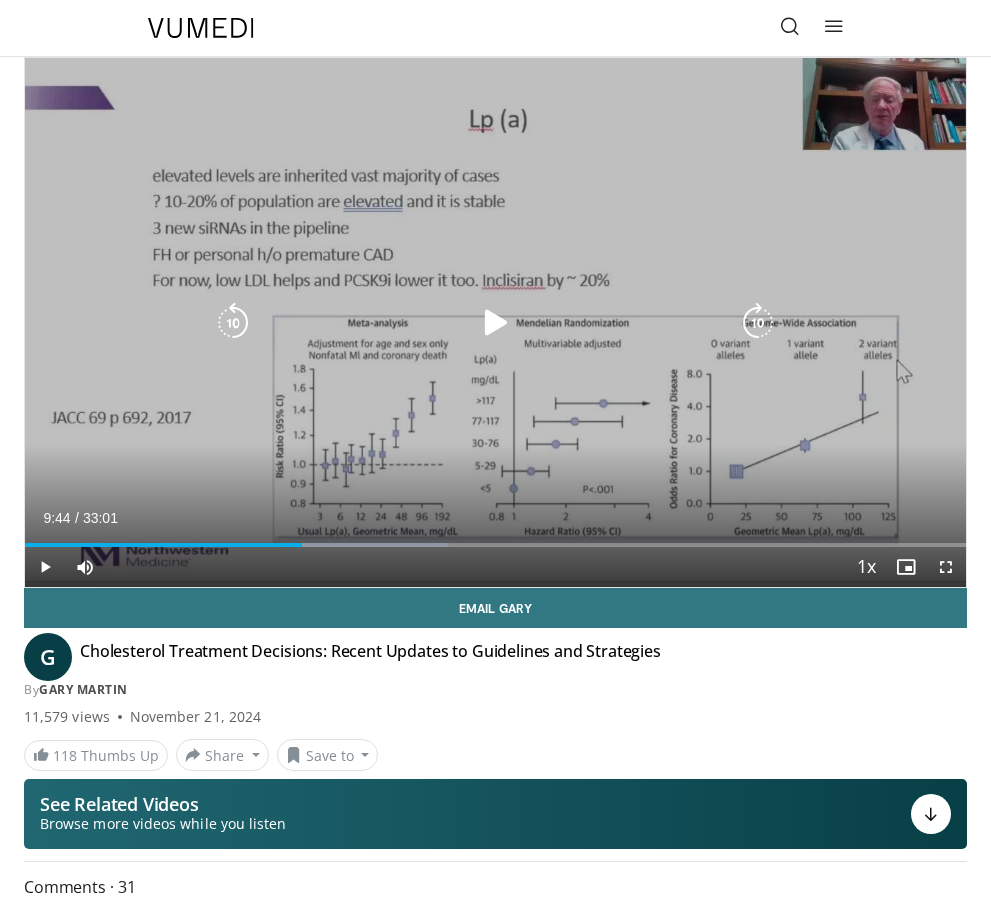 click at bounding box center [496, 323] 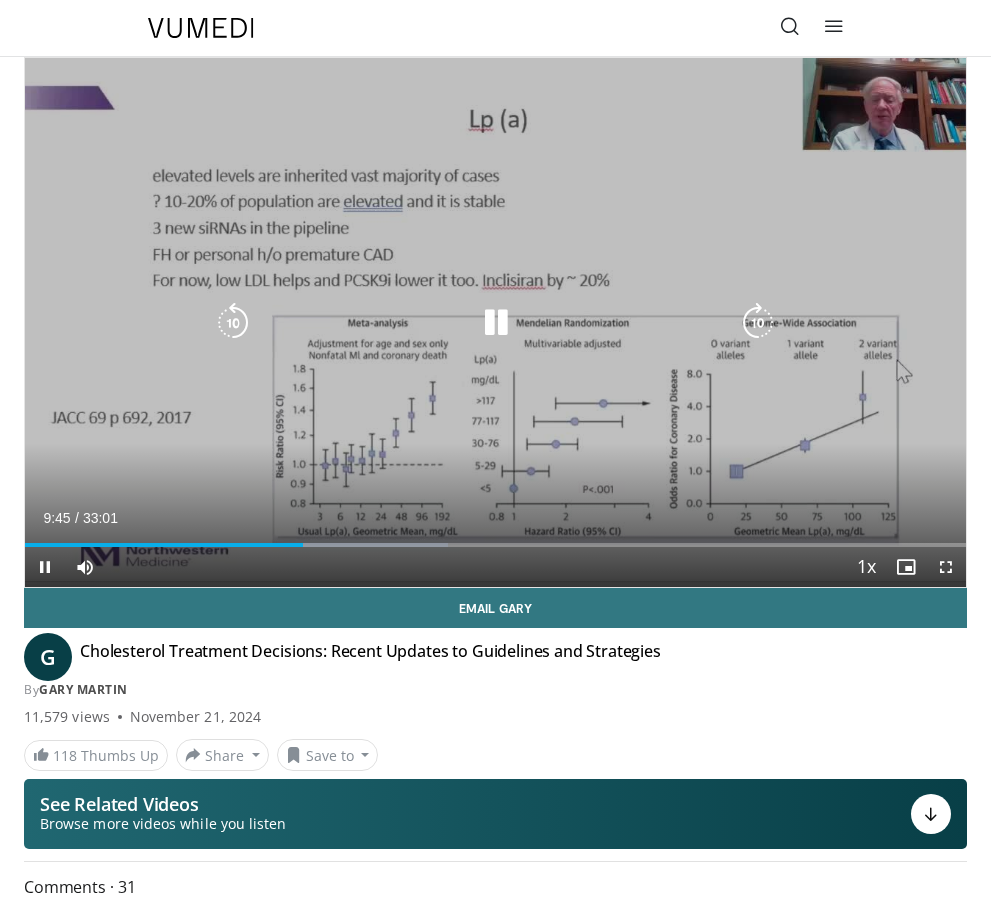 click on "10 seconds
Tap to unmute" at bounding box center [495, 322] 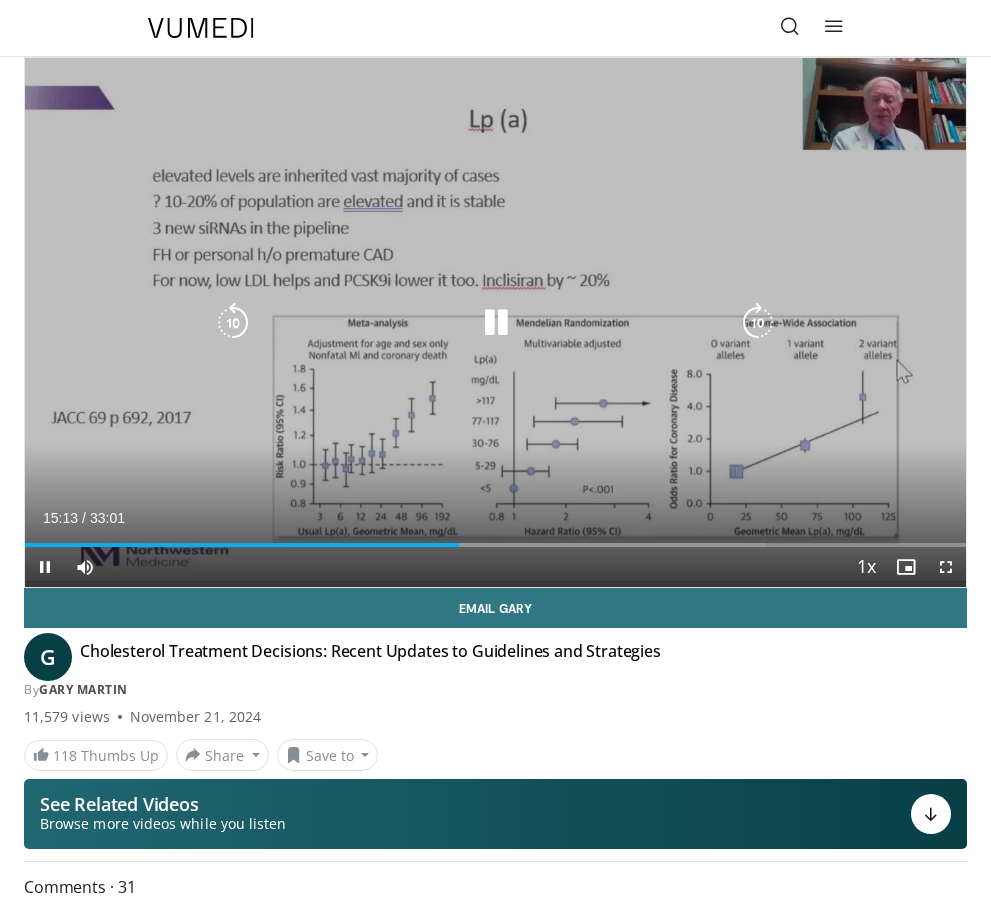 click at bounding box center (758, 323) 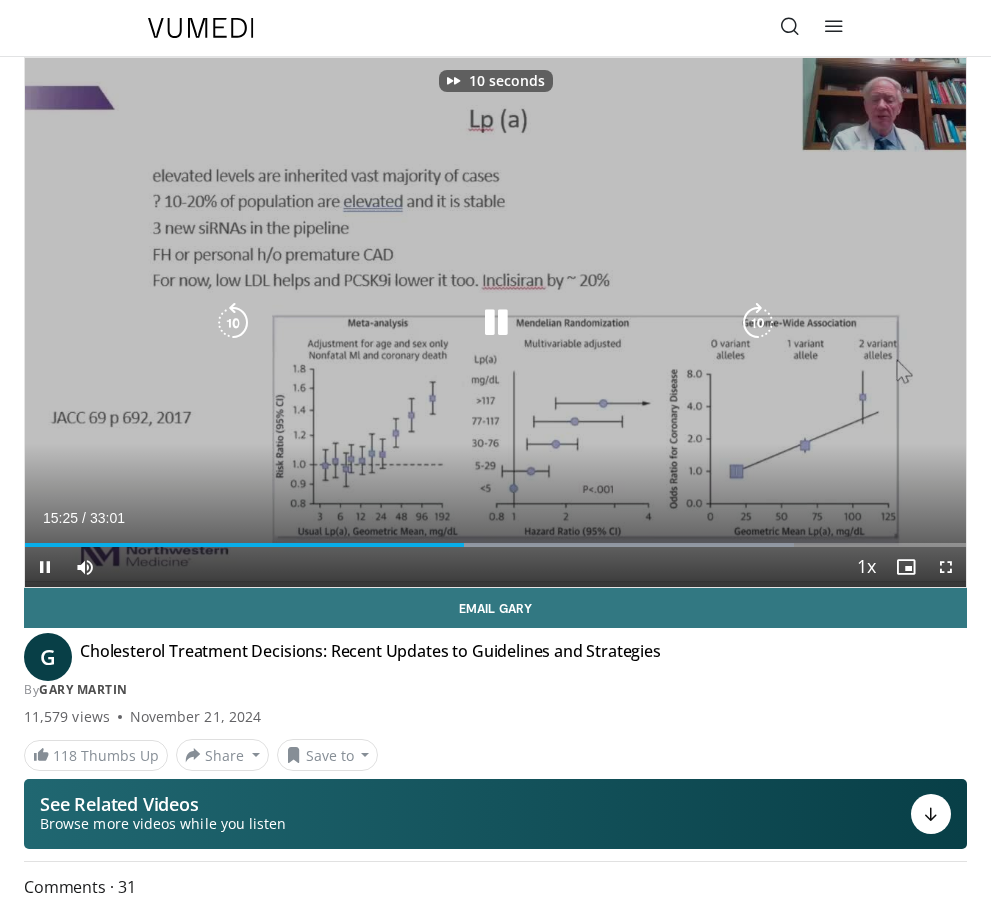 click at bounding box center (758, 323) 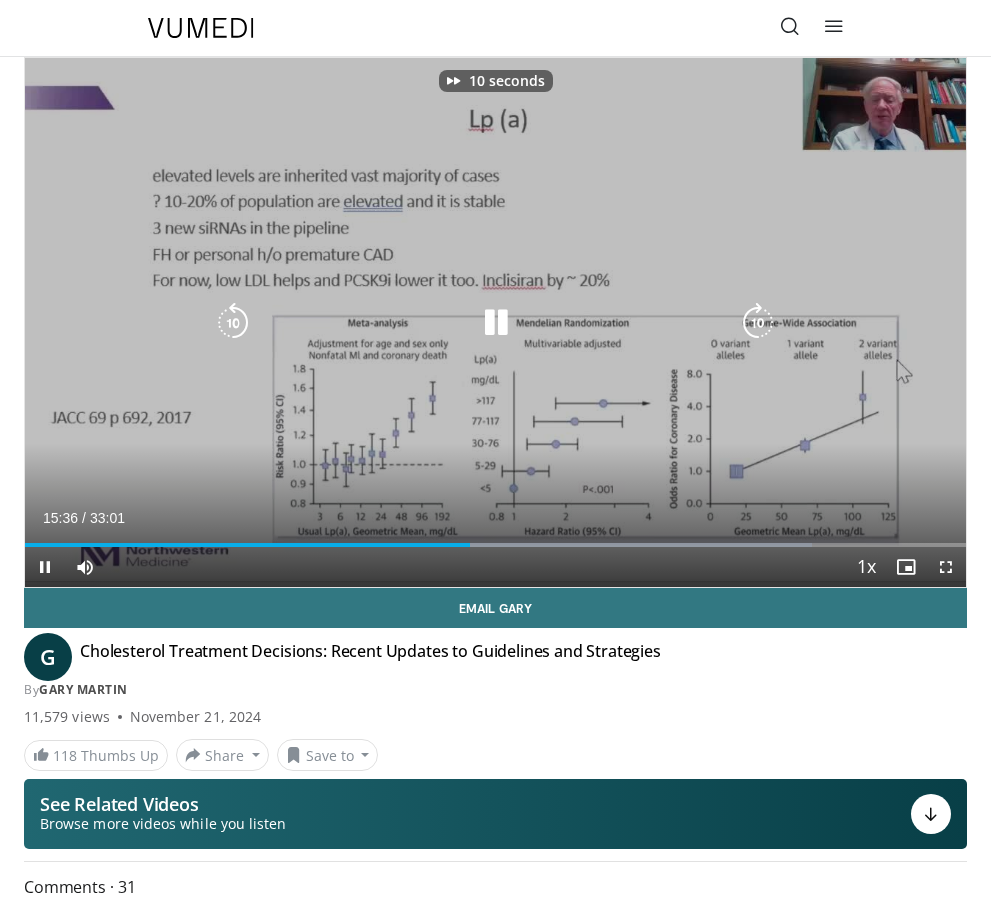 click at bounding box center [758, 323] 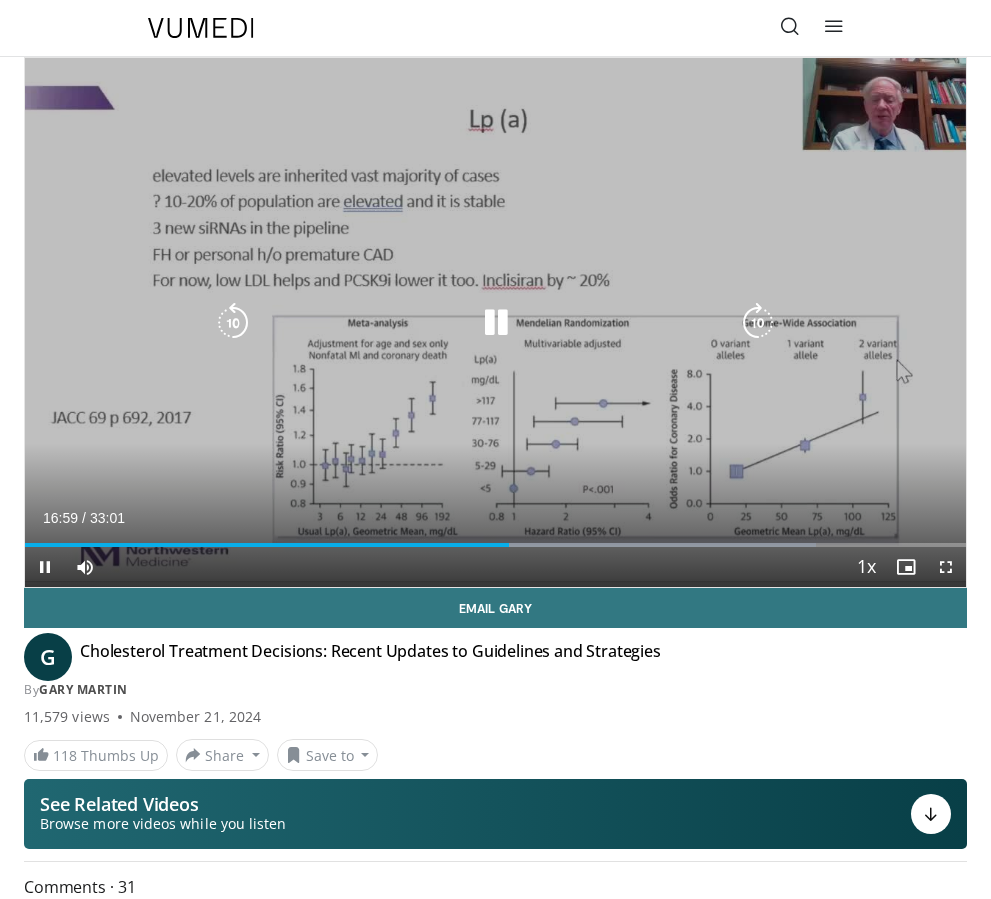 click at bounding box center [758, 323] 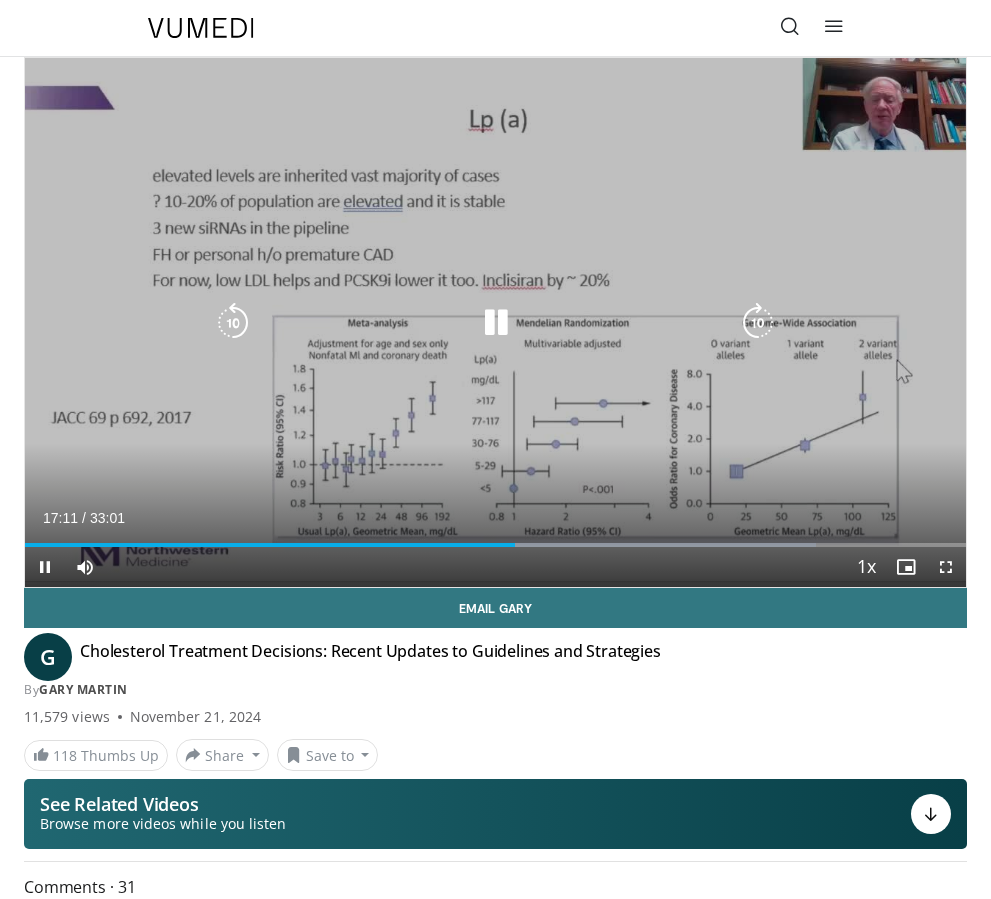 click at bounding box center [758, 323] 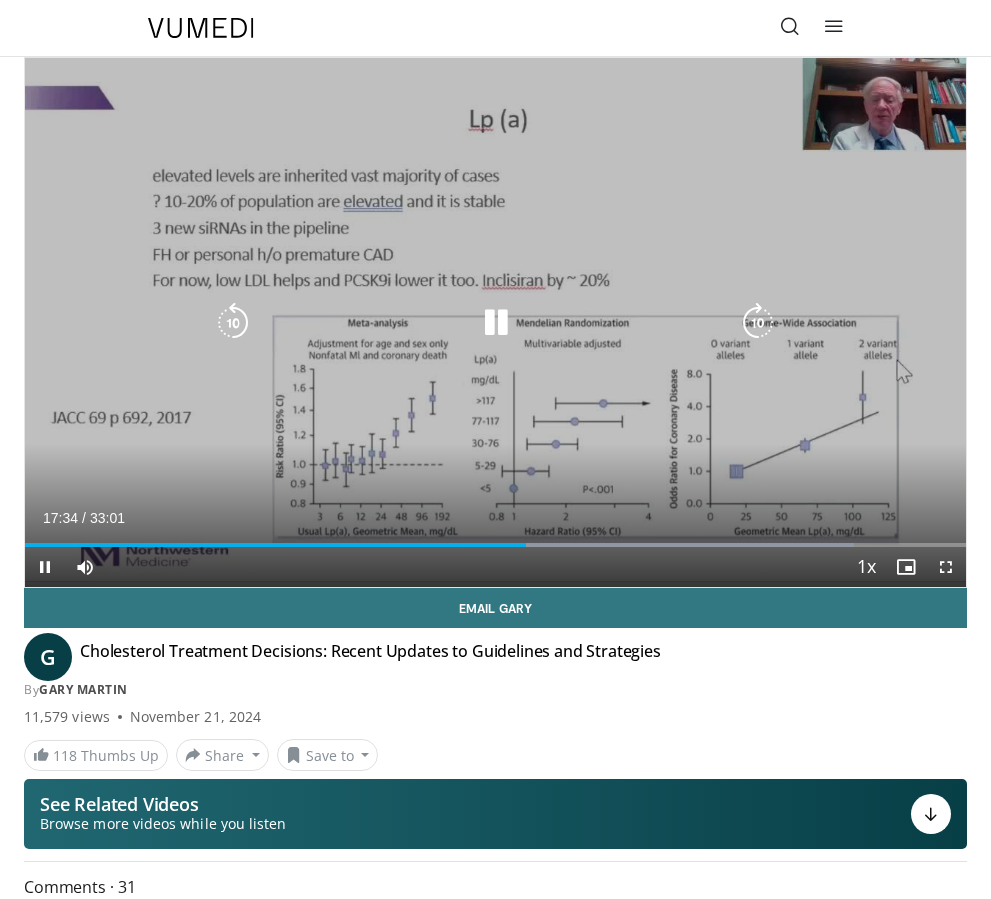 click at bounding box center [758, 323] 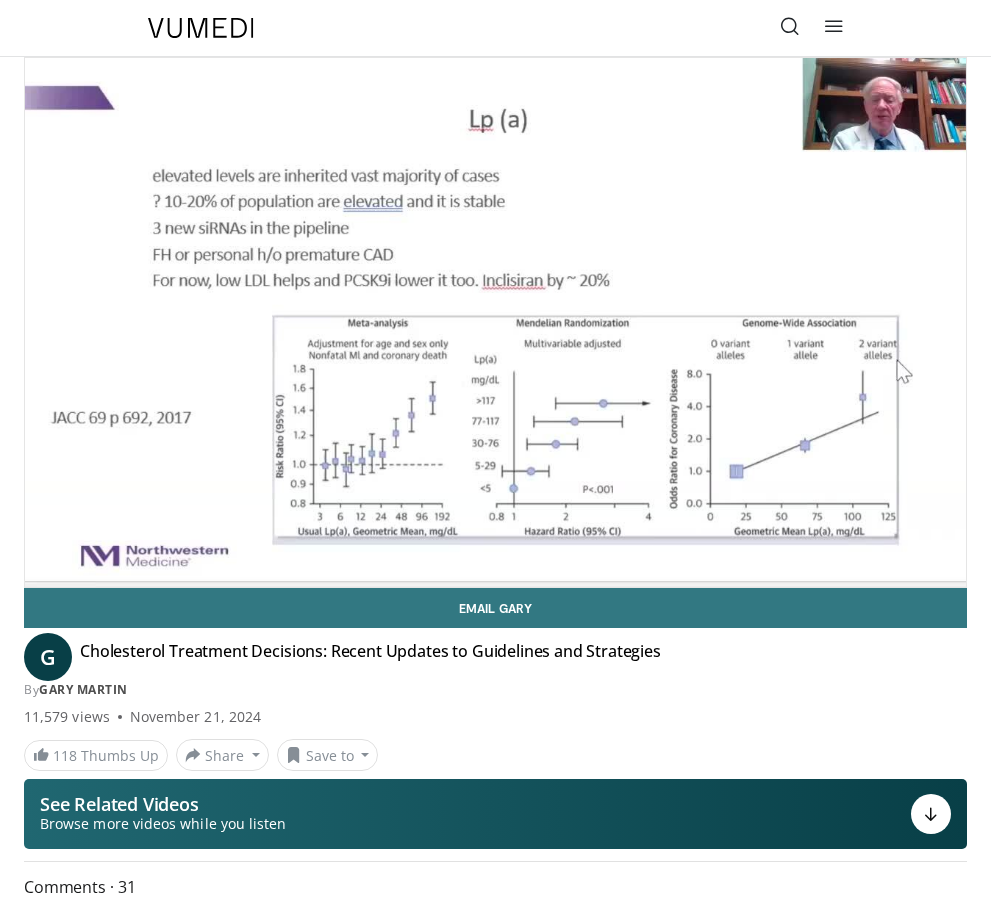 click on "10 seconds
Tap to unmute" at bounding box center (495, 322) 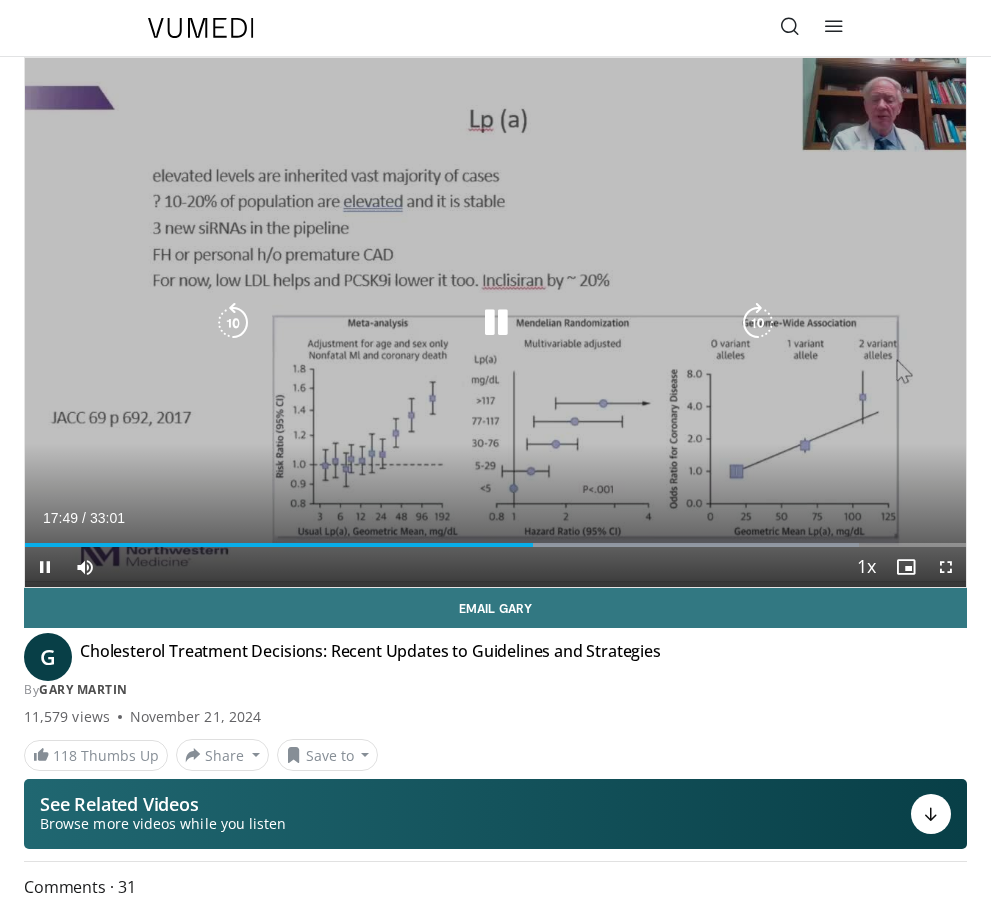 click at bounding box center (758, 323) 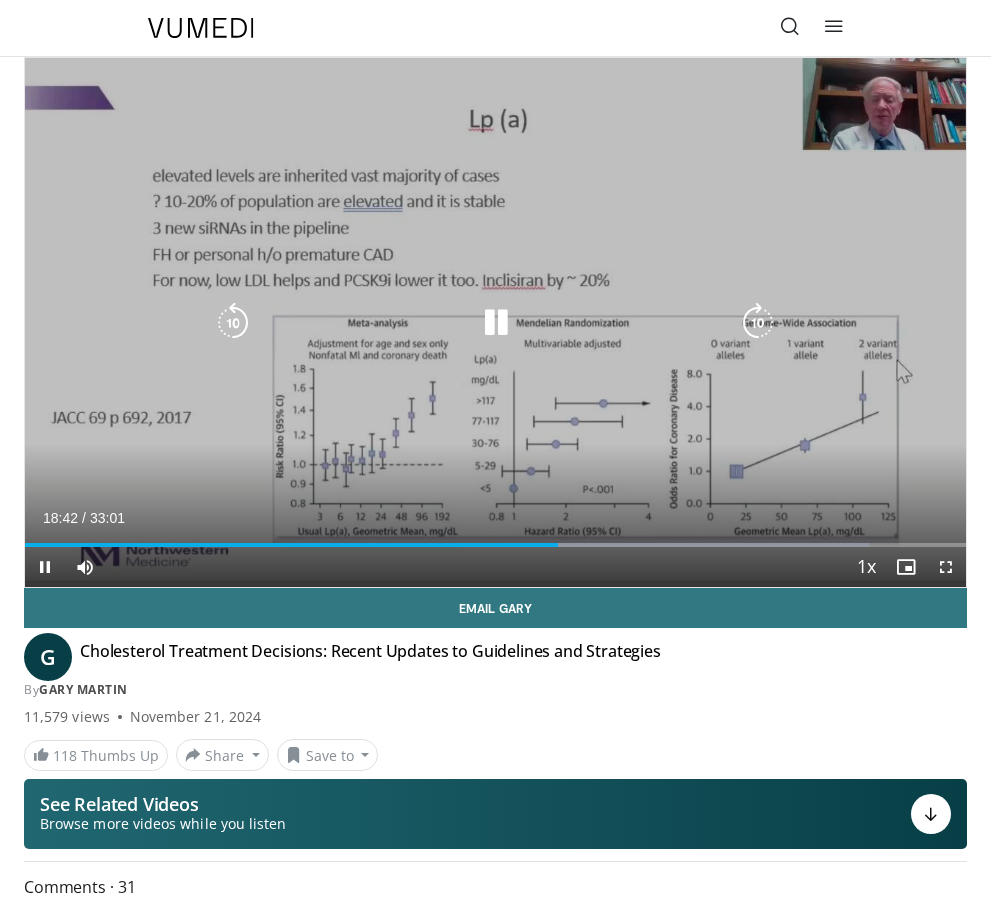 click at bounding box center (758, 323) 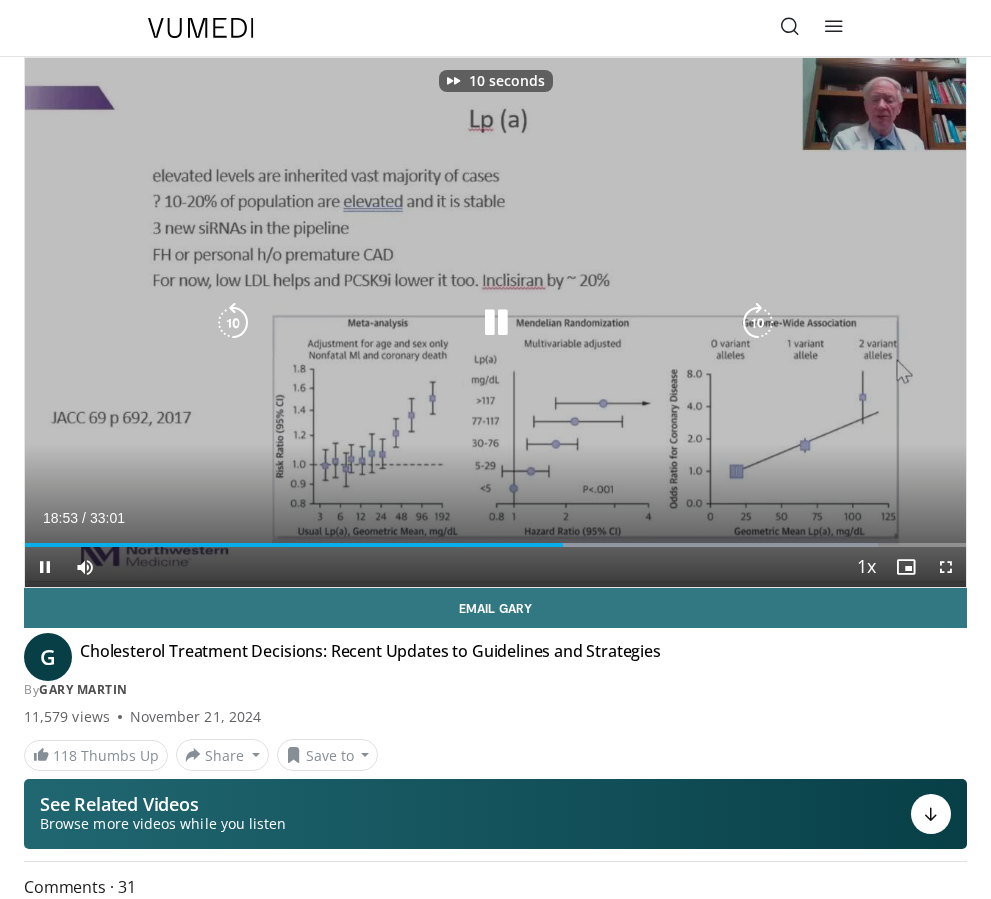 click at bounding box center [758, 323] 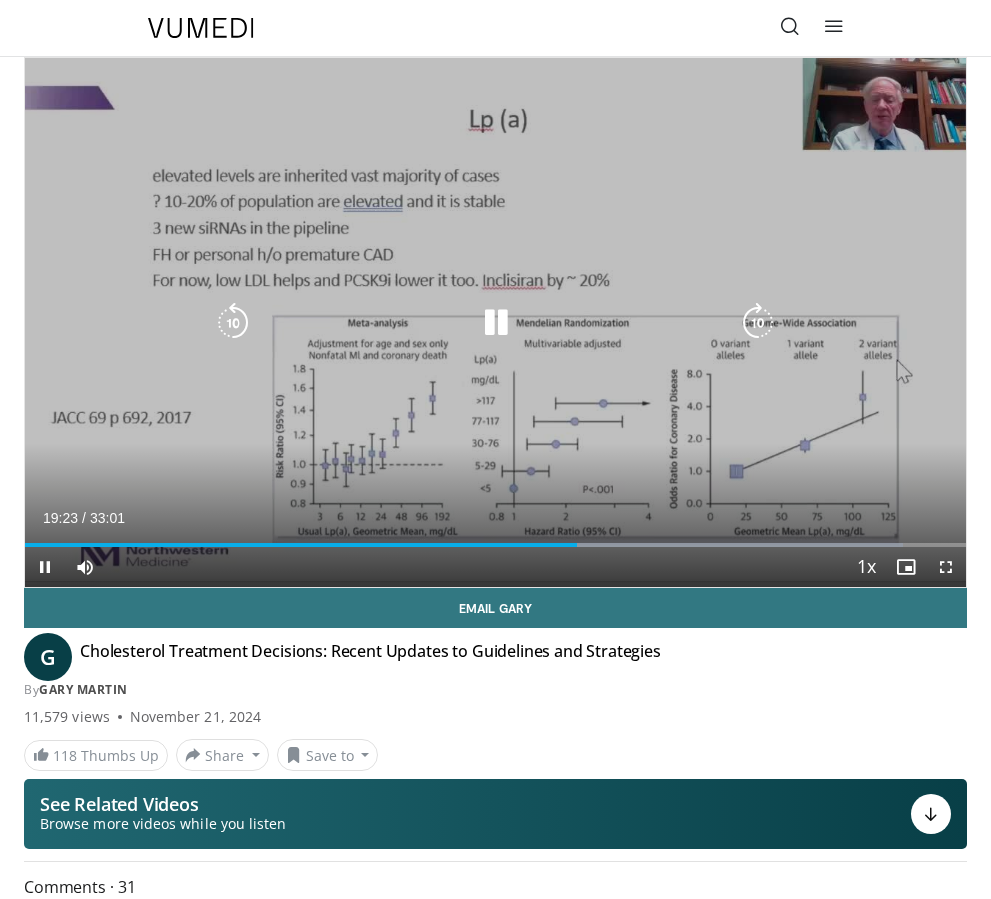 click at bounding box center (758, 323) 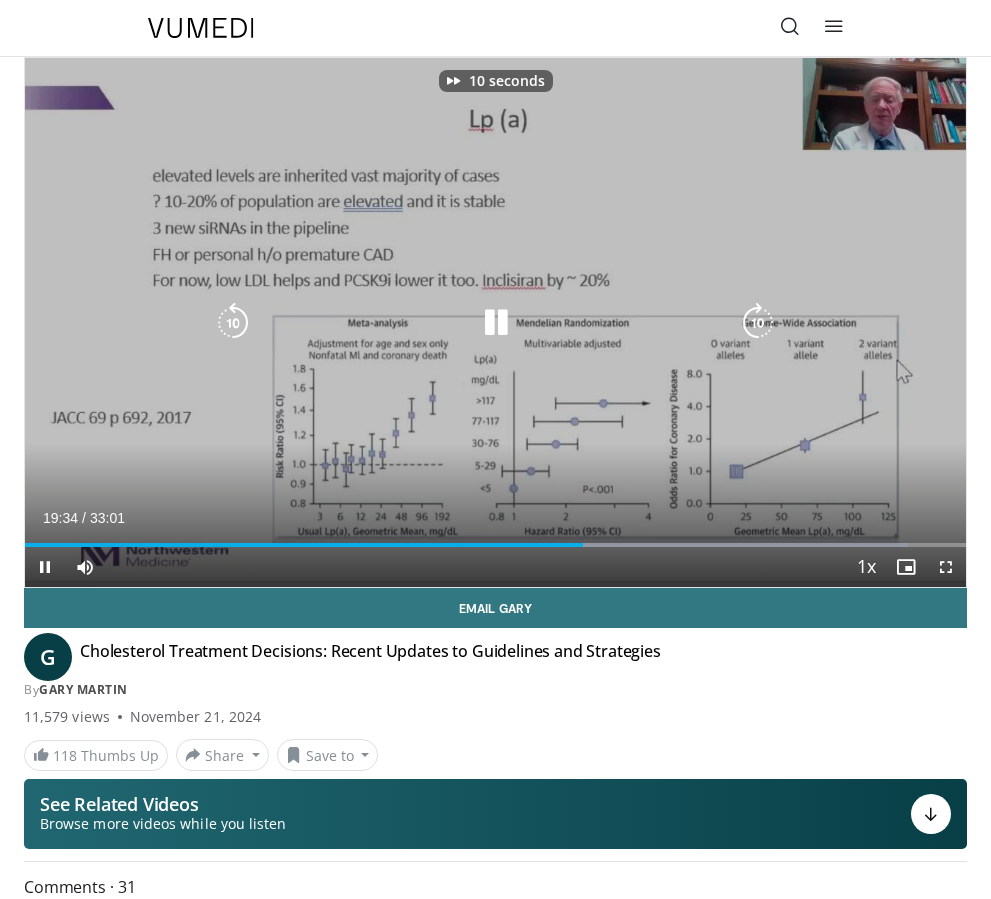 click at bounding box center [758, 323] 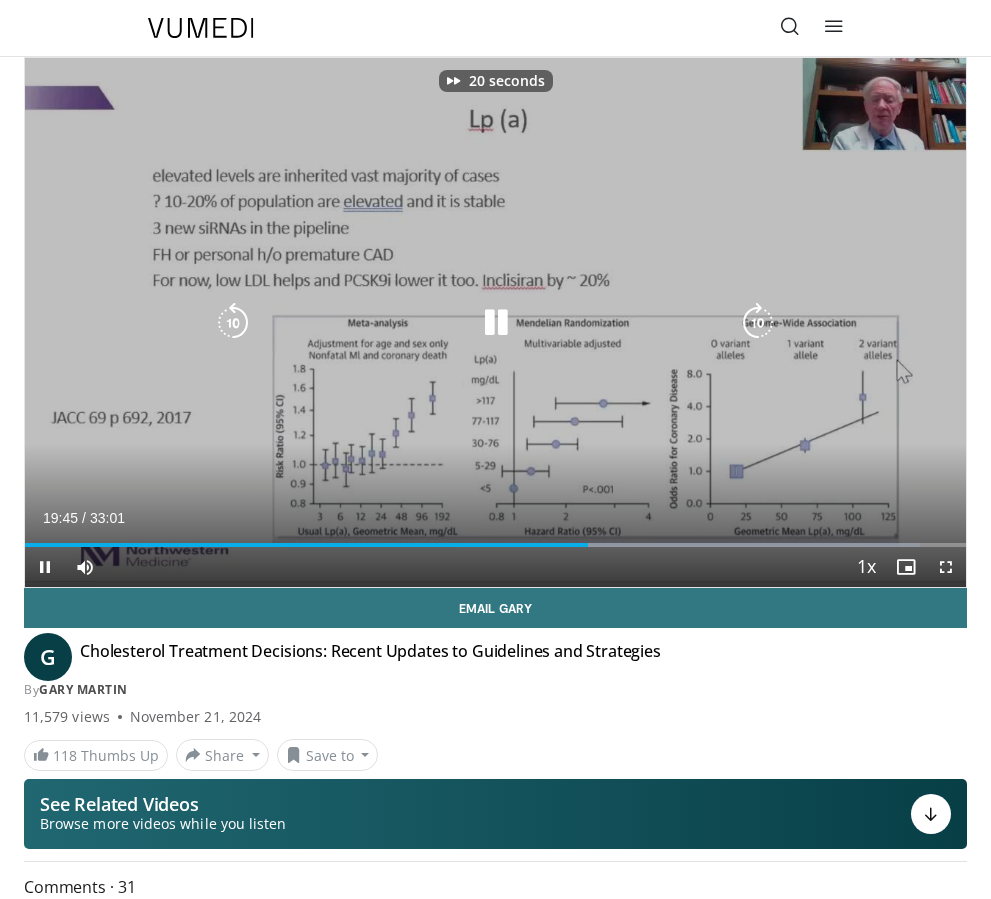 click at bounding box center (758, 323) 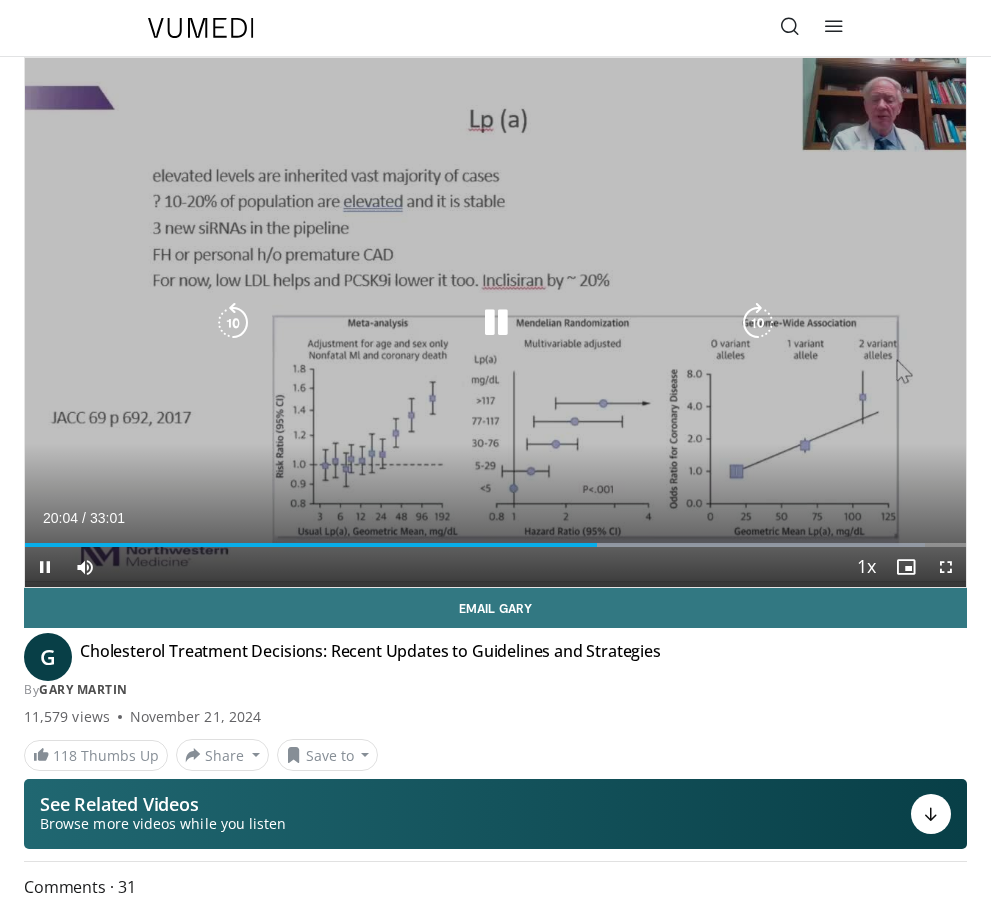 click on "30 seconds
Tap to unmute" at bounding box center [495, 322] 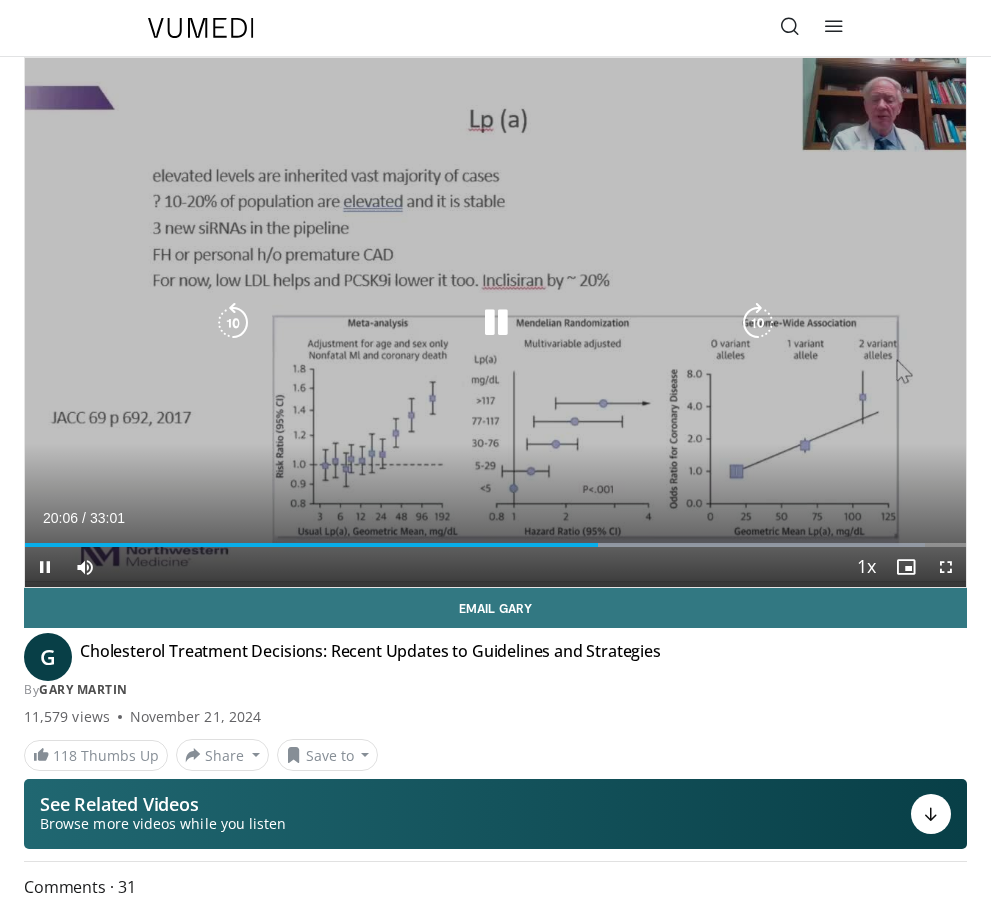 click at bounding box center [758, 323] 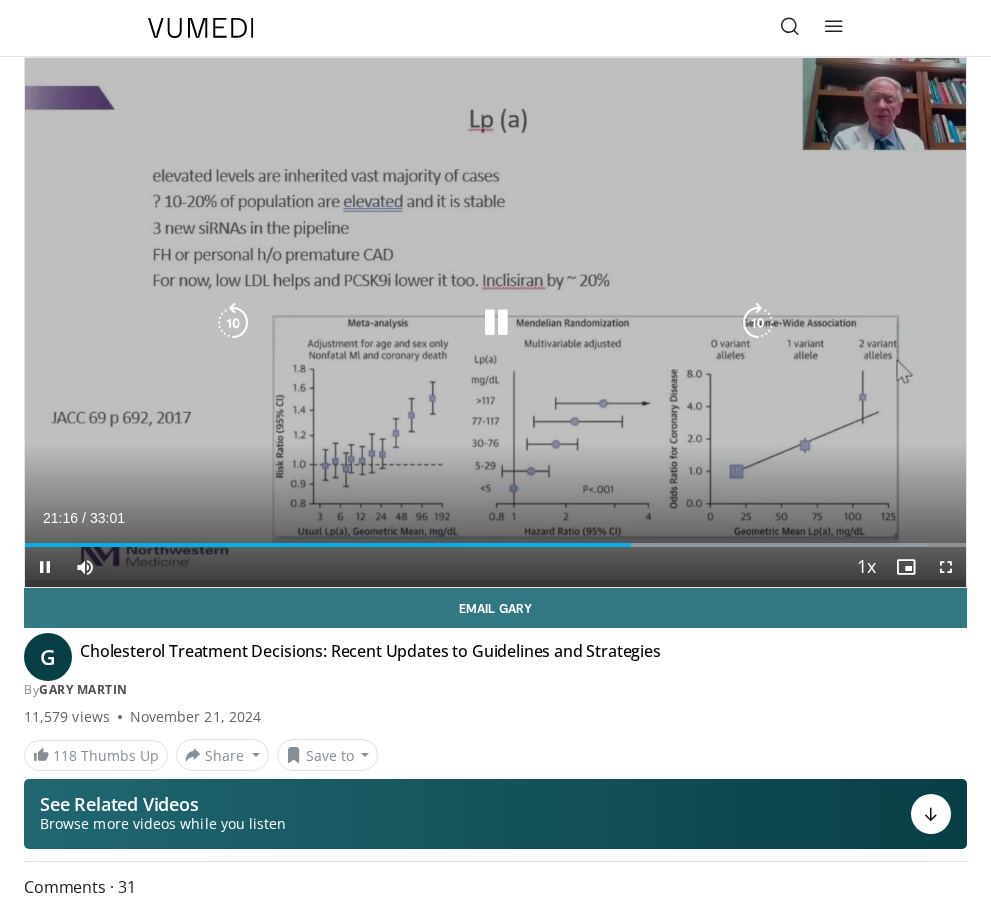 click at bounding box center (758, 323) 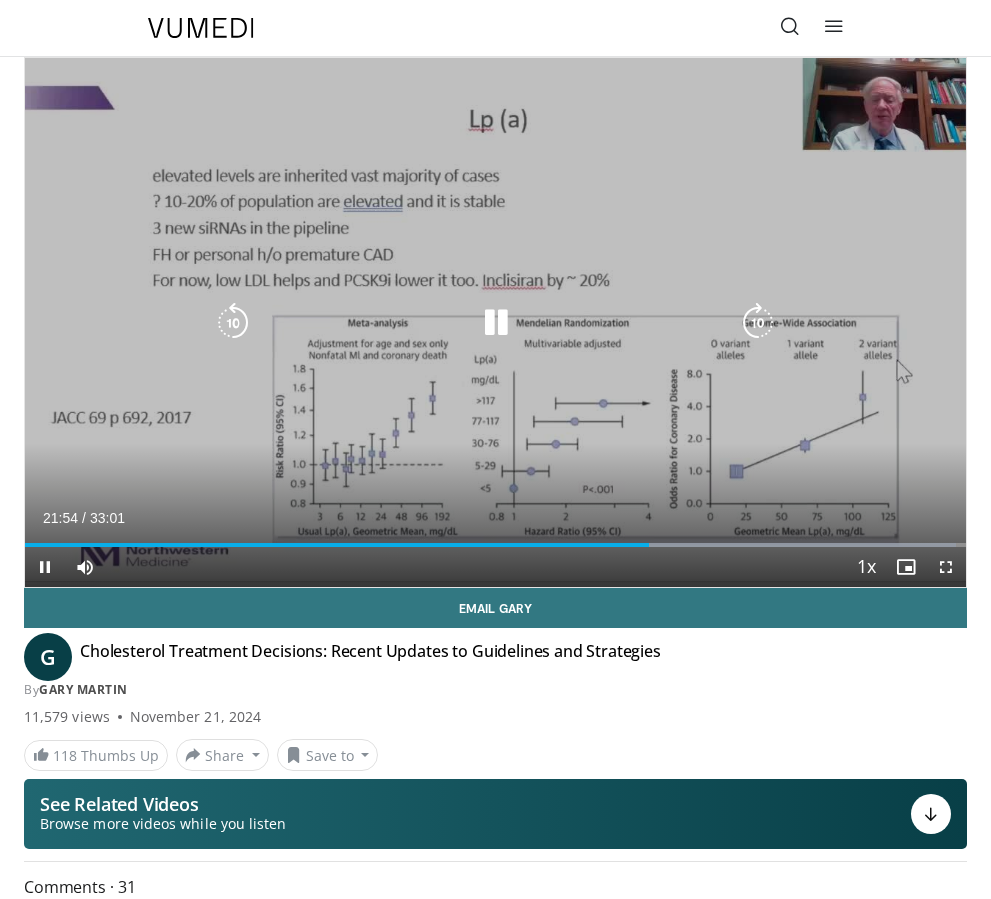 click at bounding box center [758, 323] 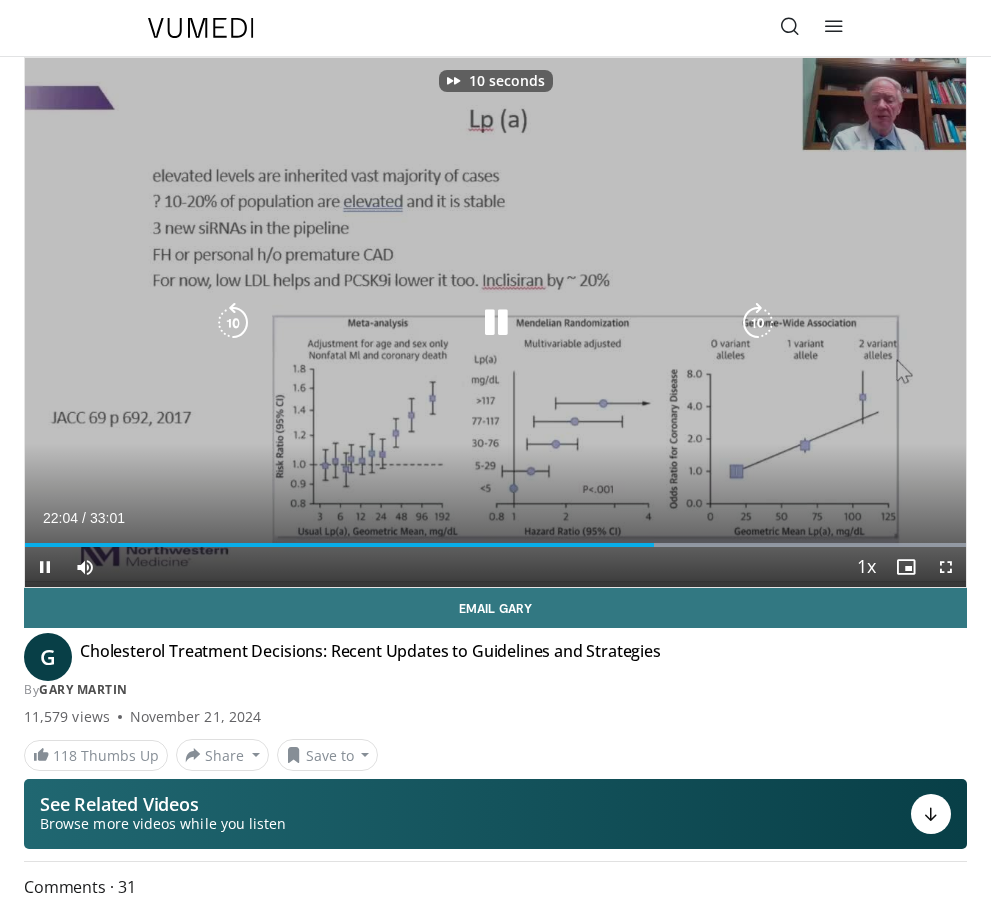 click at bounding box center (758, 323) 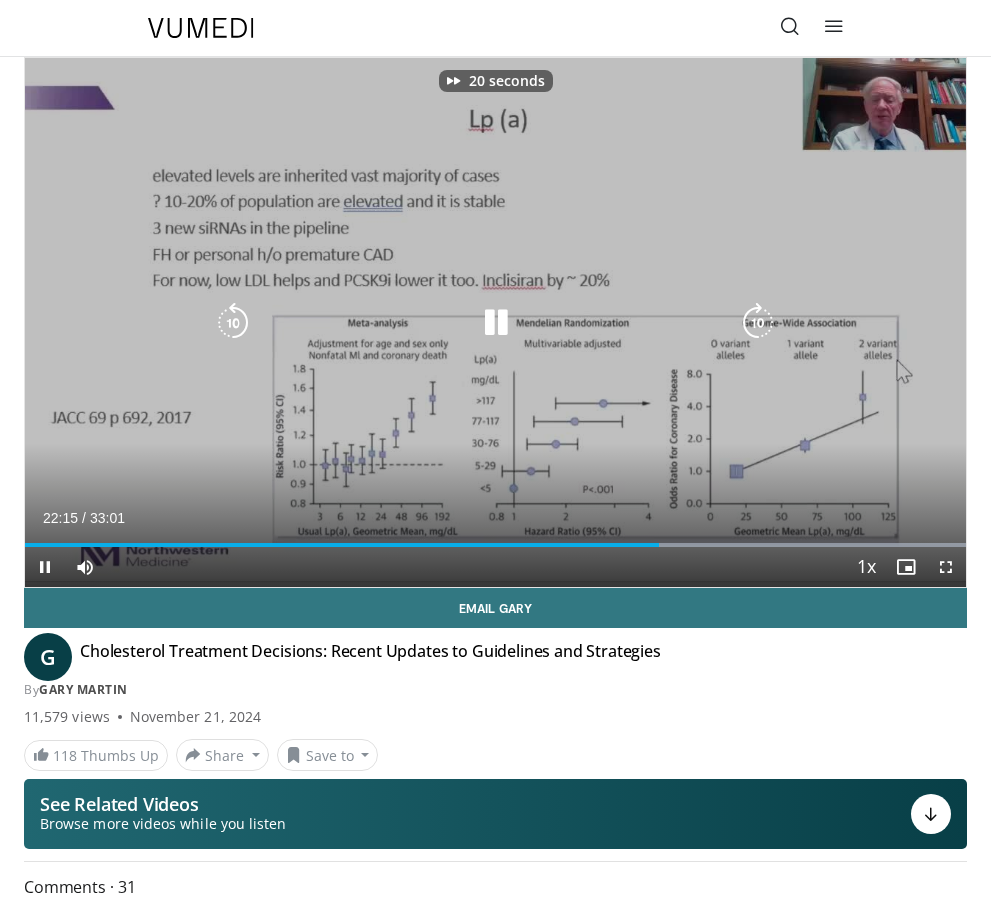 click at bounding box center [758, 323] 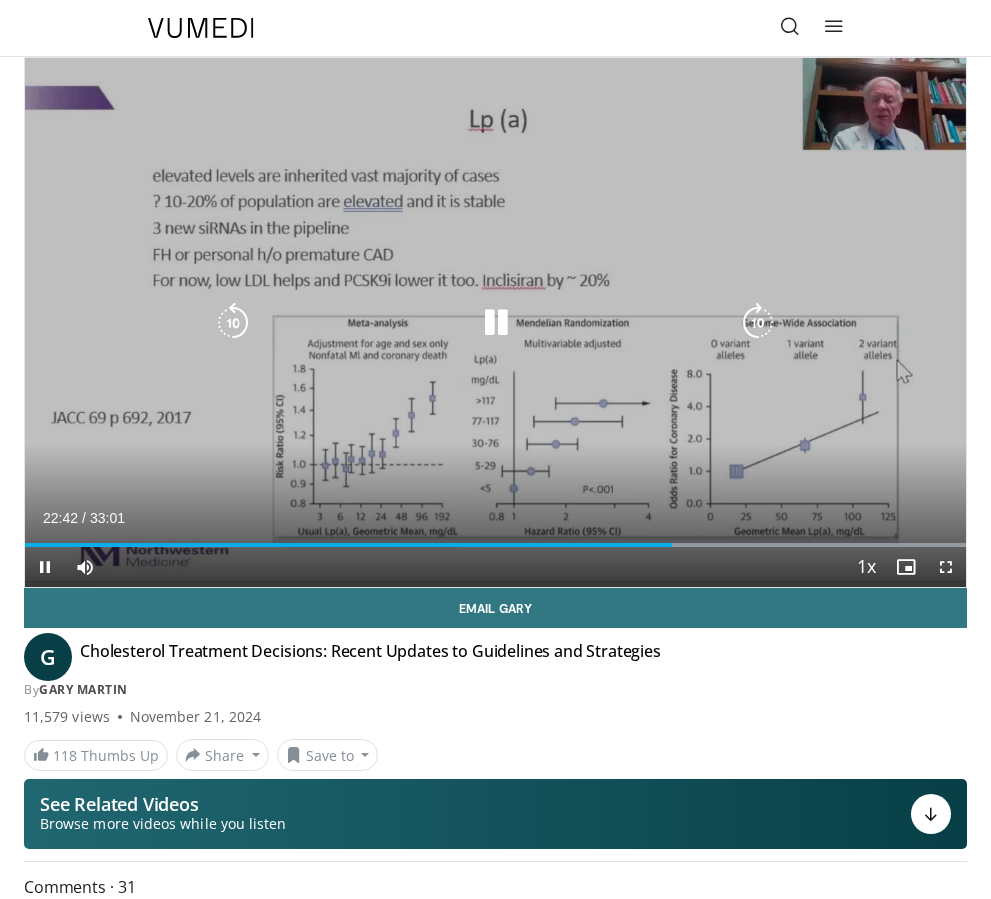click at bounding box center [758, 323] 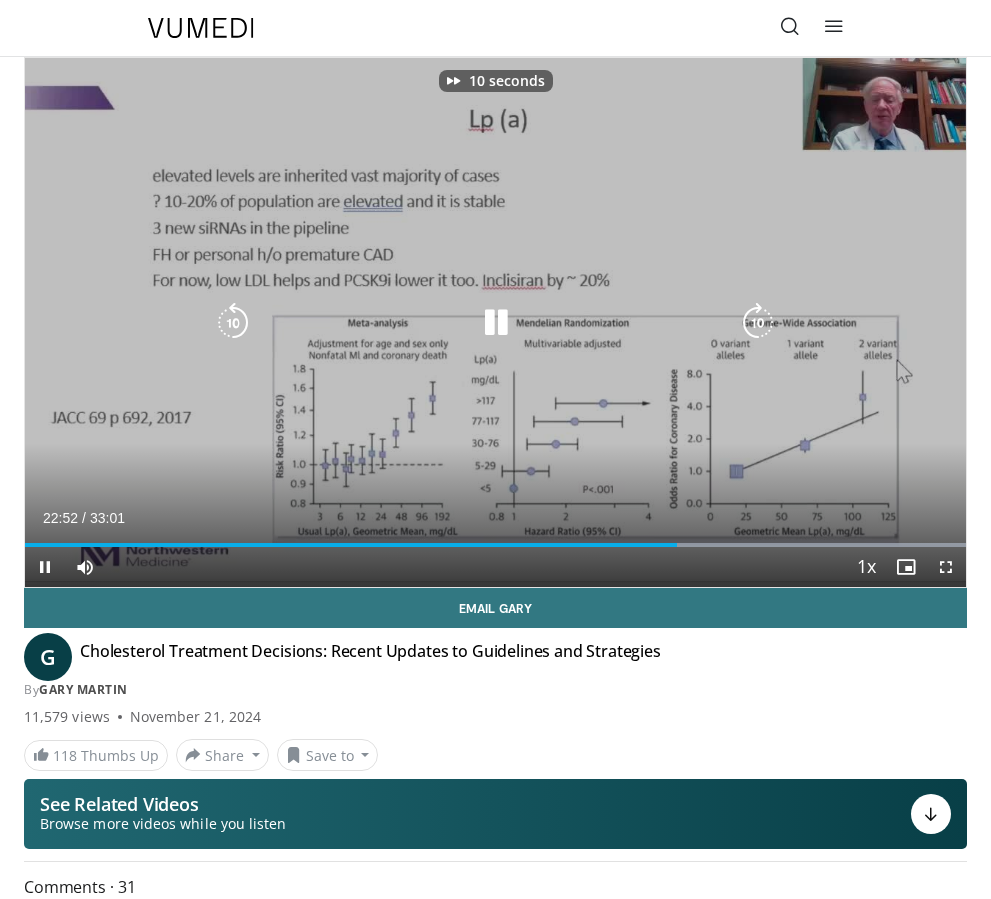 click at bounding box center [758, 323] 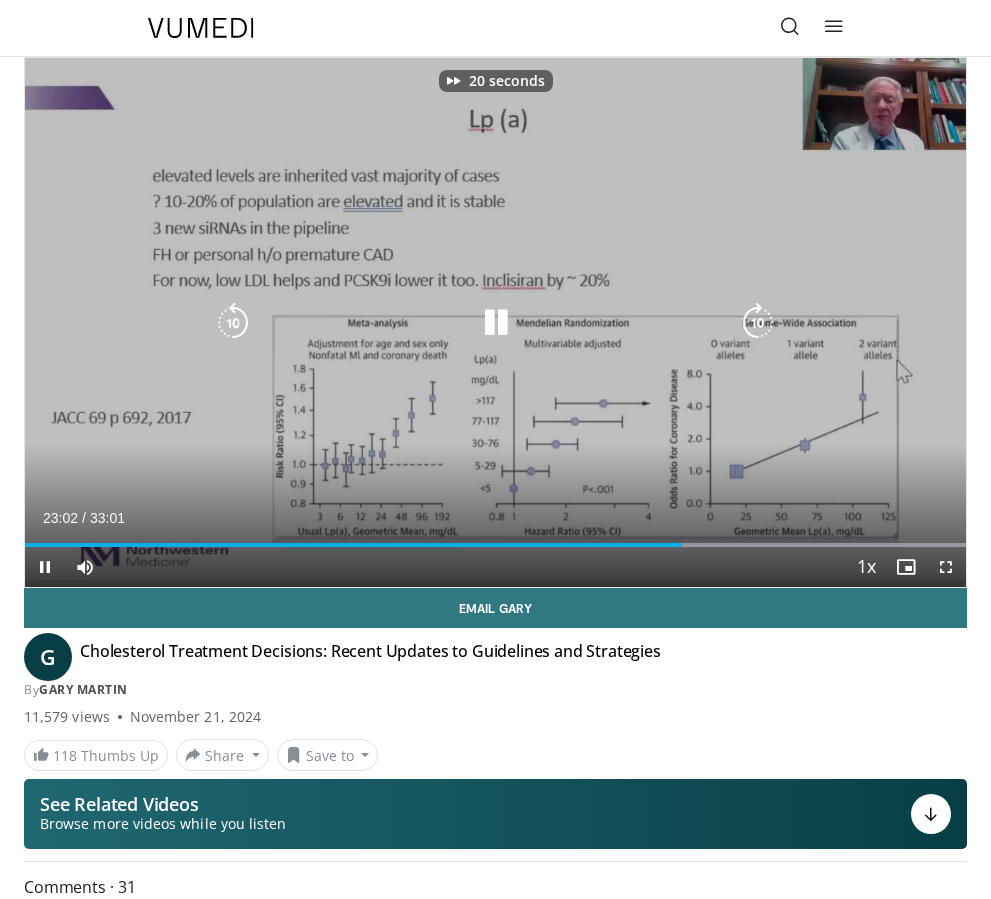 click at bounding box center (758, 323) 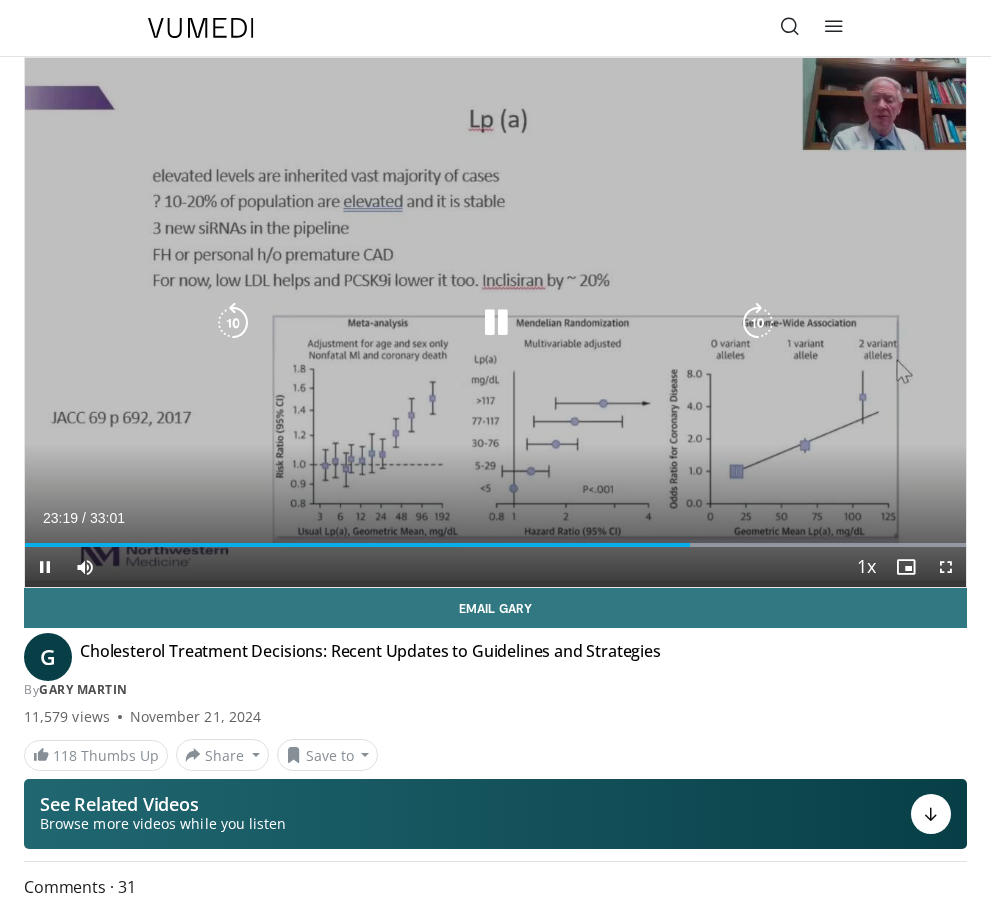 click at bounding box center [758, 323] 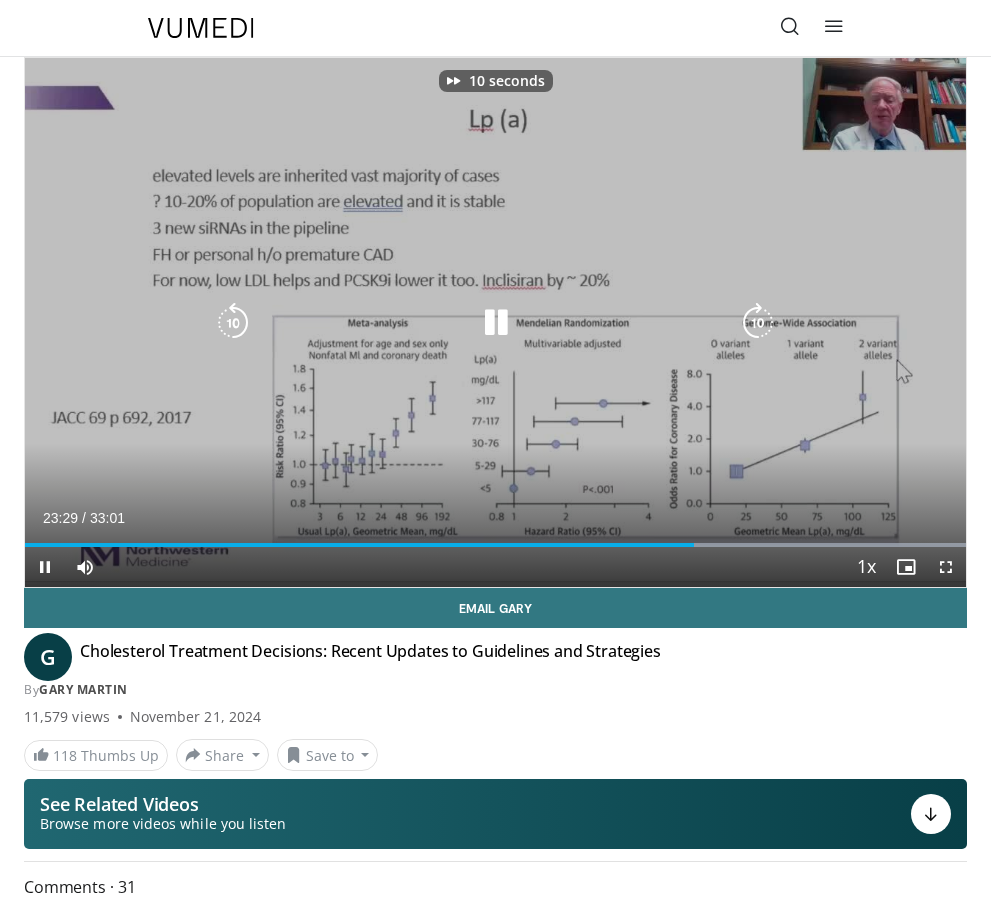 click at bounding box center [758, 323] 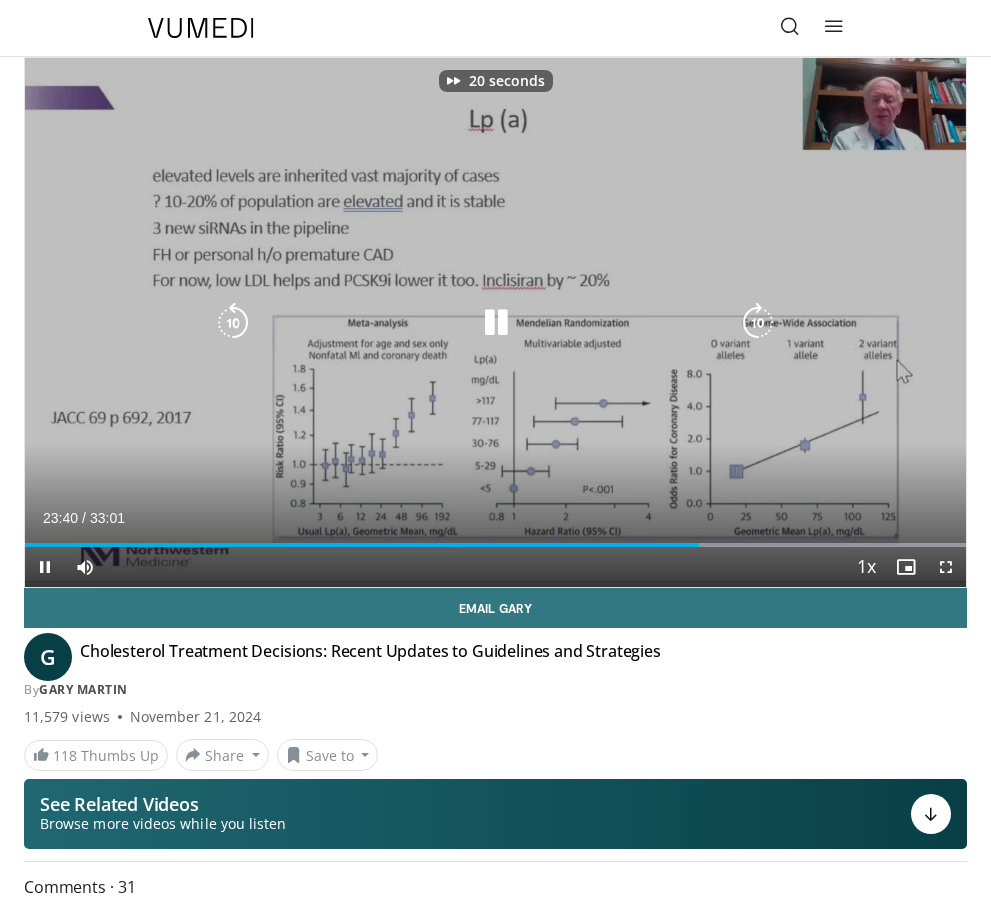 click at bounding box center (758, 323) 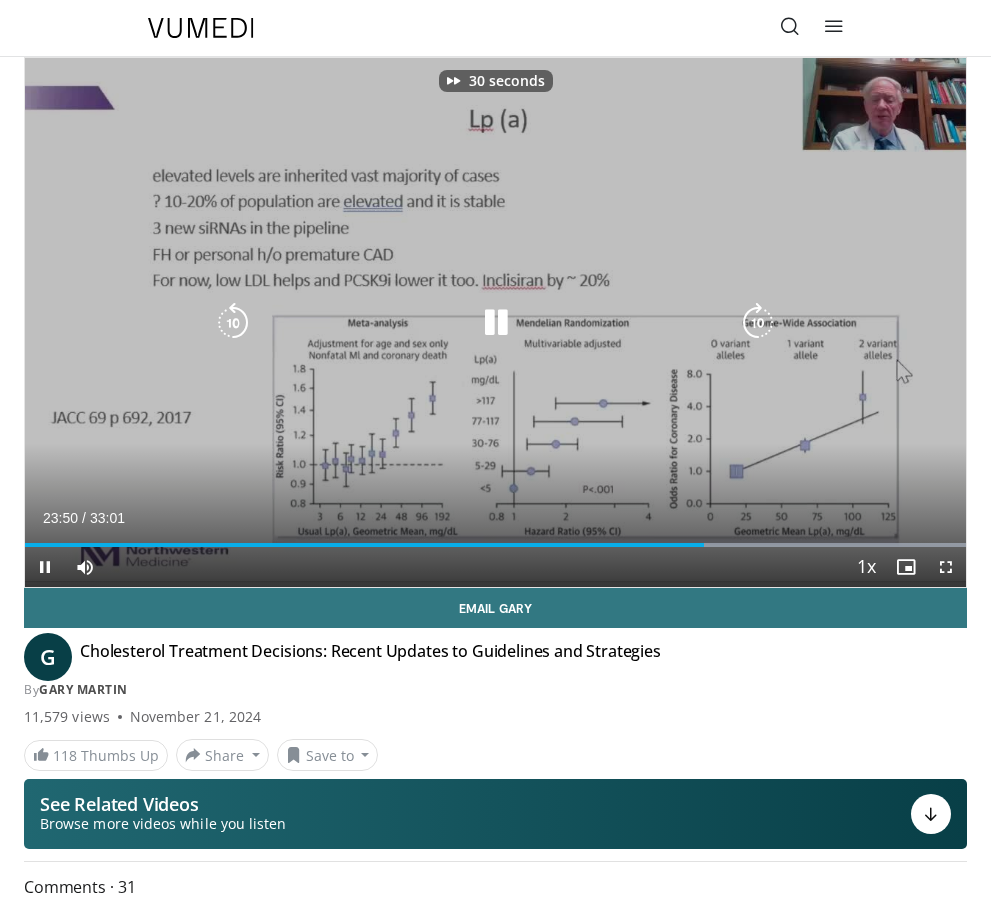 click at bounding box center (758, 323) 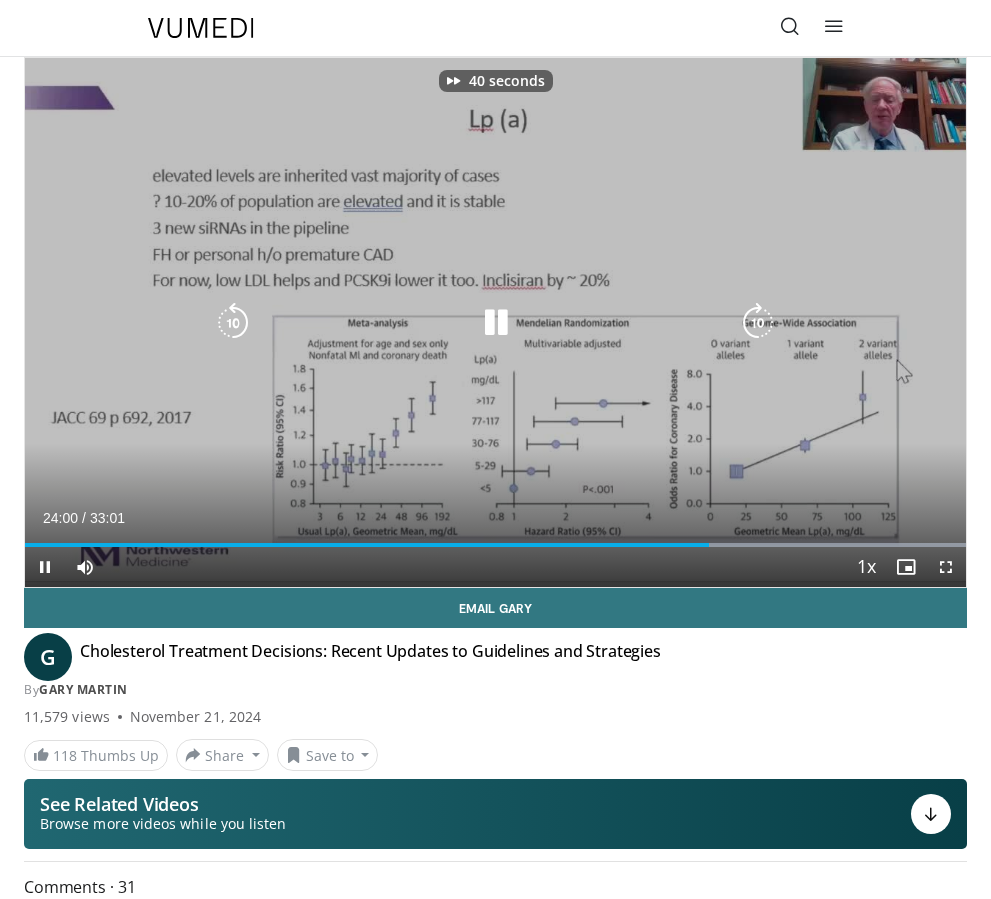 click at bounding box center (758, 323) 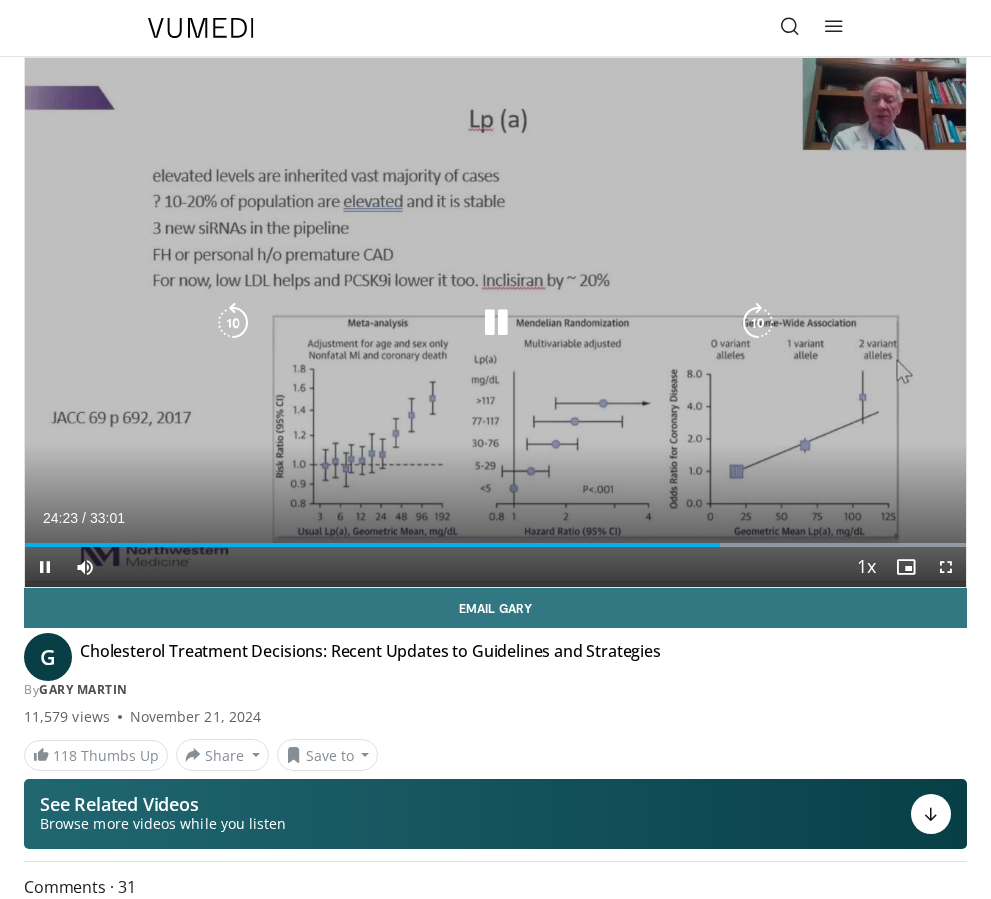 click at bounding box center [758, 323] 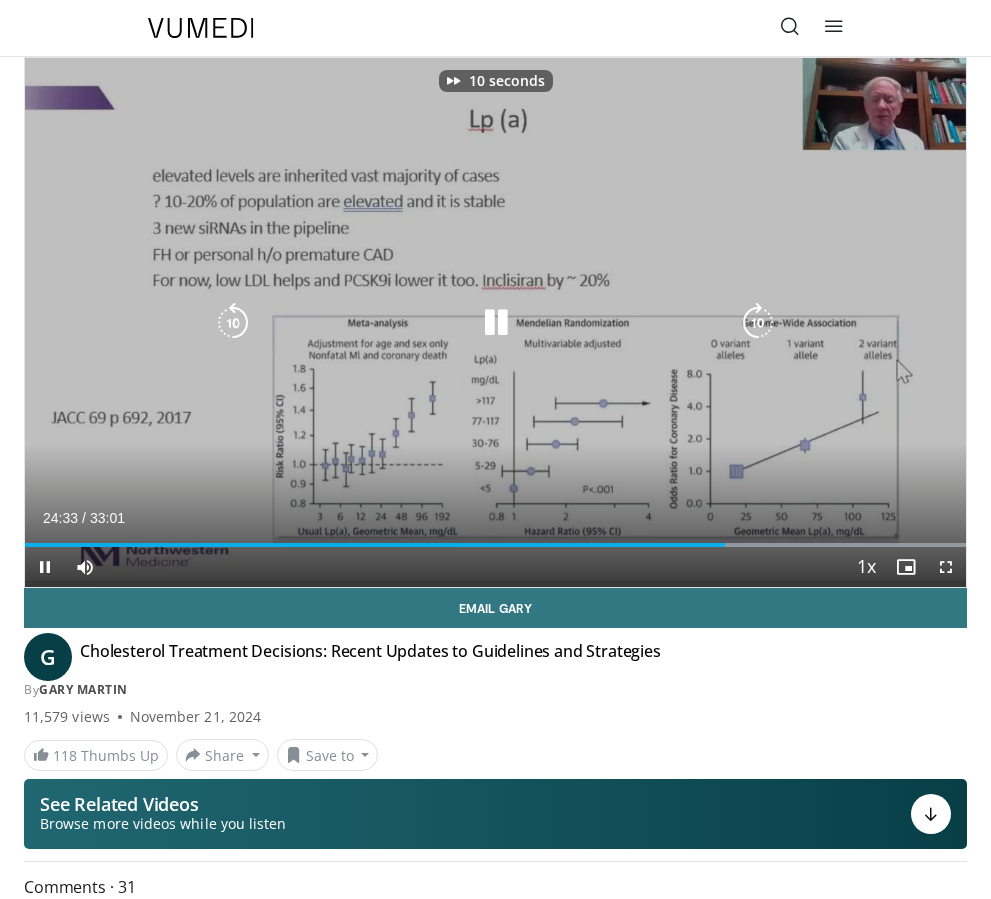 click at bounding box center (758, 323) 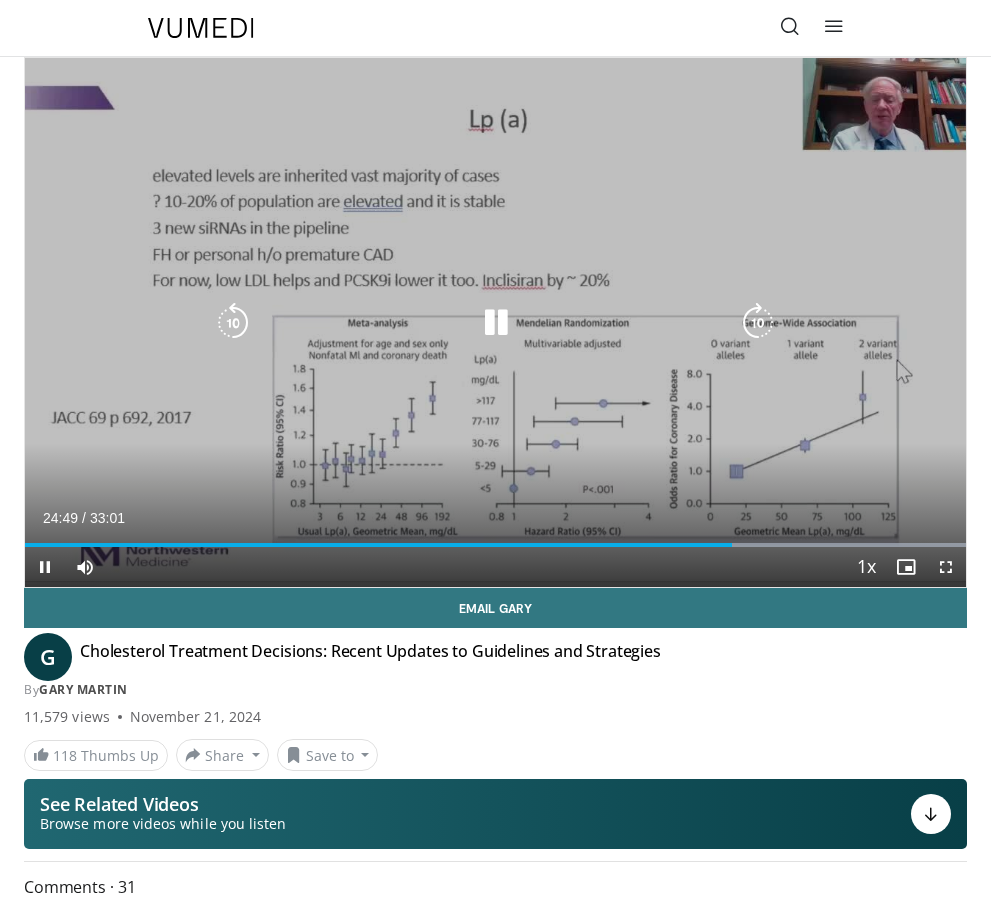 click at bounding box center (758, 323) 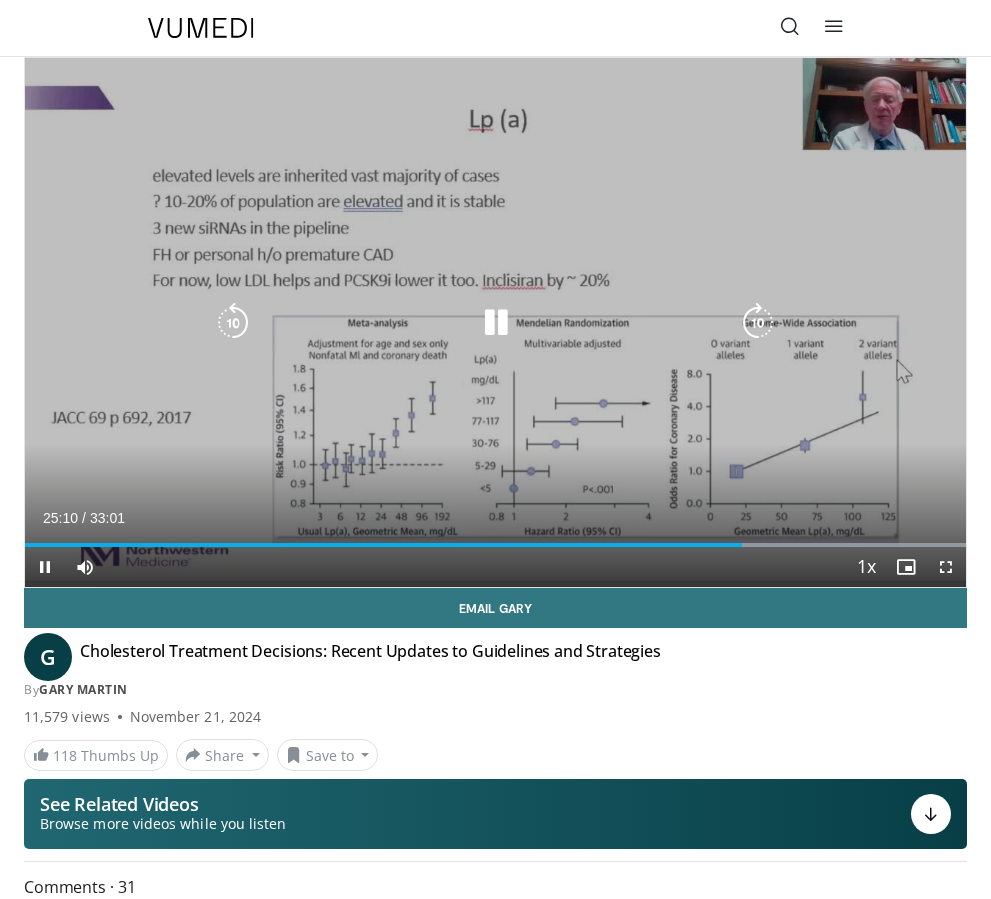 click at bounding box center [758, 323] 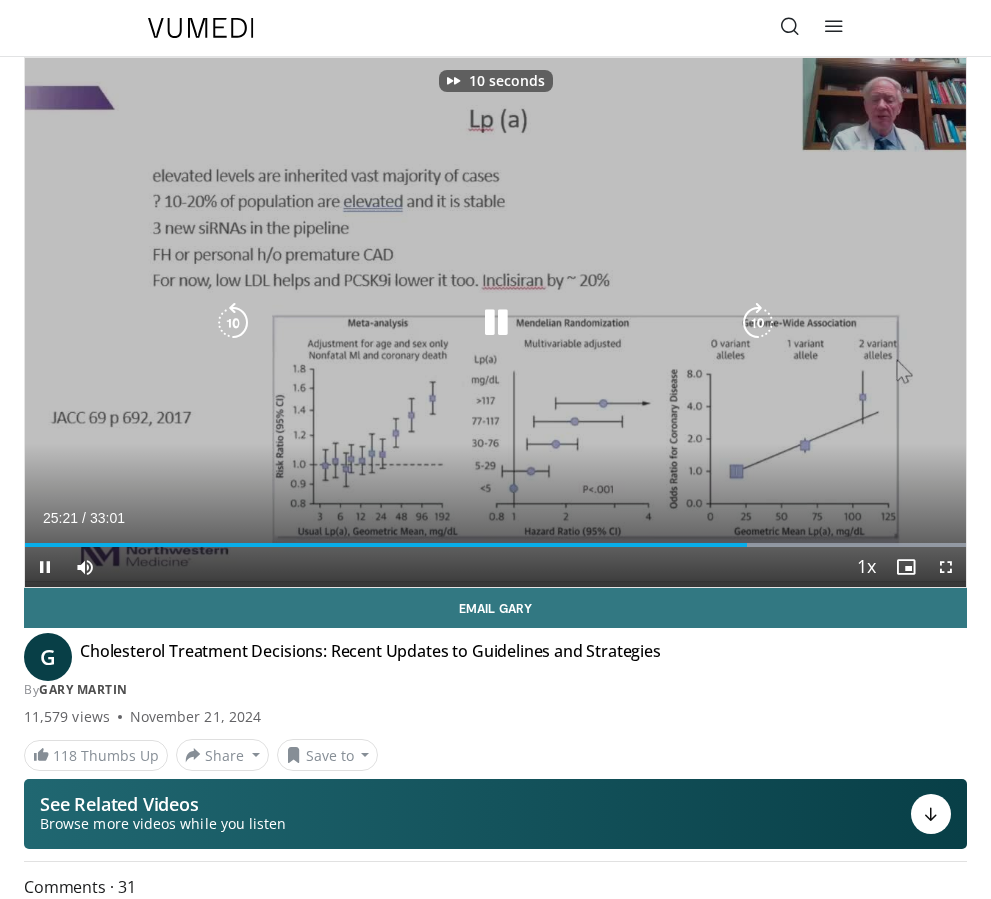 click at bounding box center [758, 323] 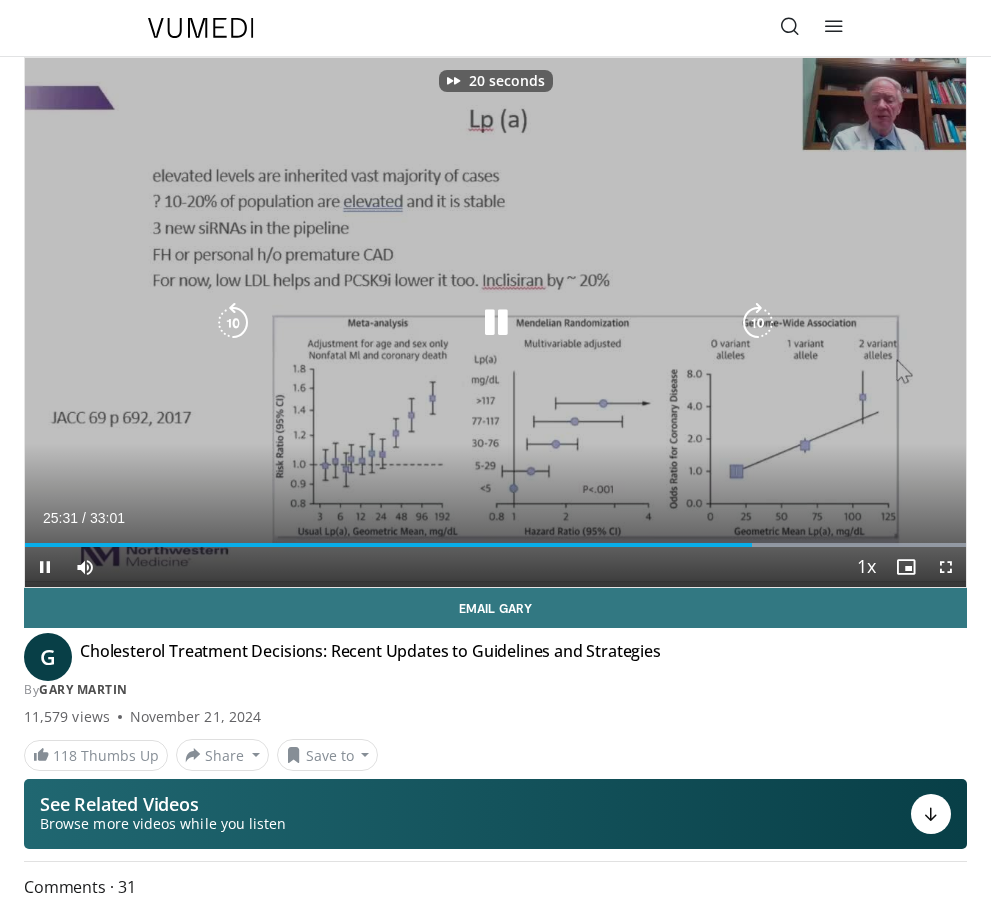 click at bounding box center [758, 323] 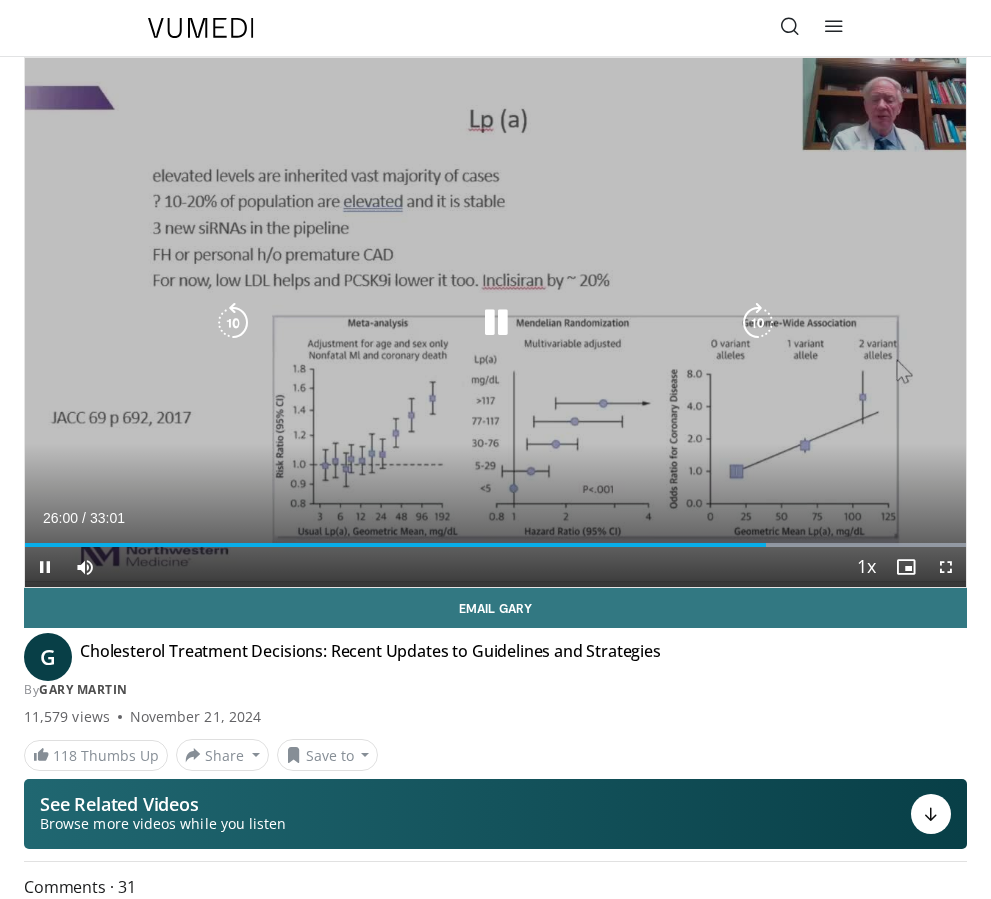 click at bounding box center (758, 323) 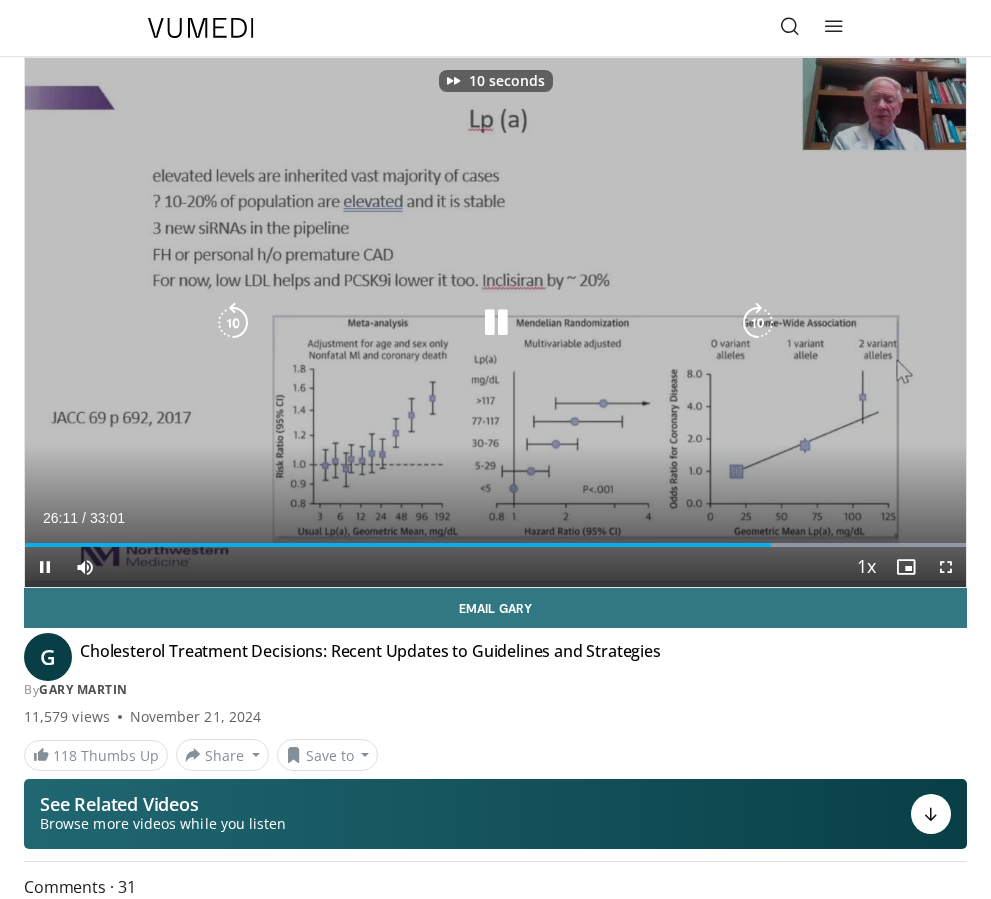 click at bounding box center (758, 323) 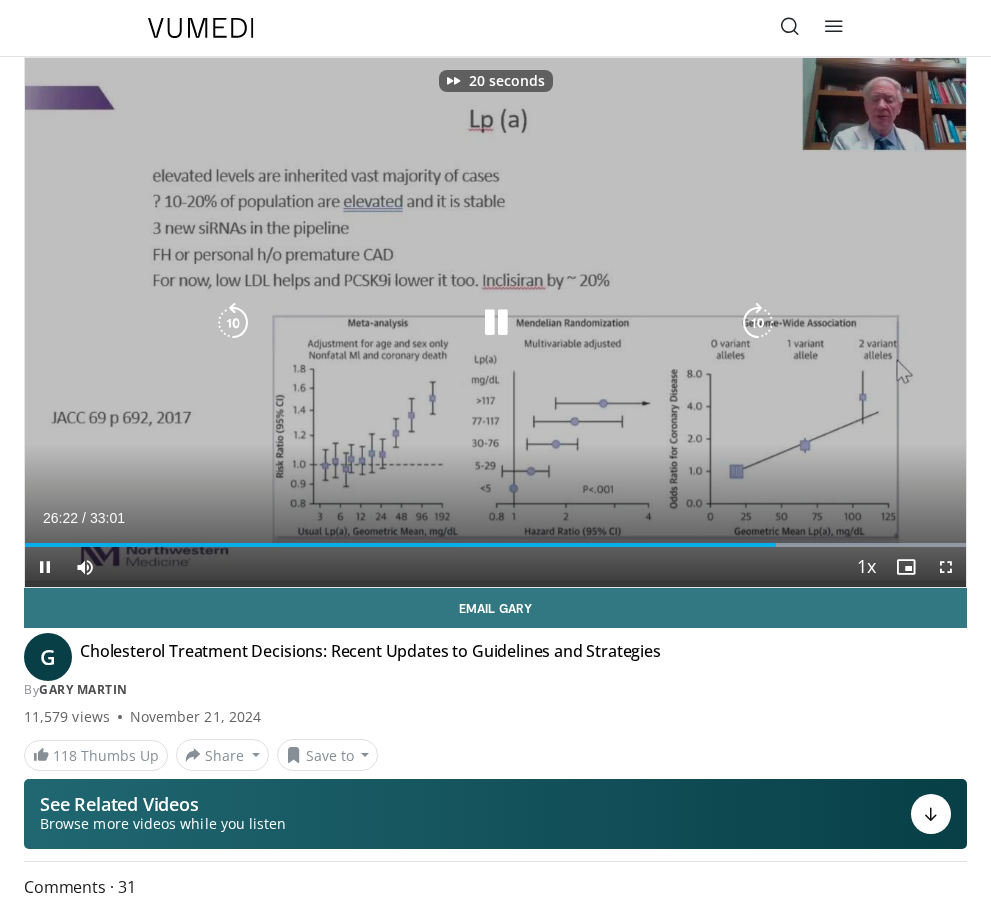 click at bounding box center (758, 323) 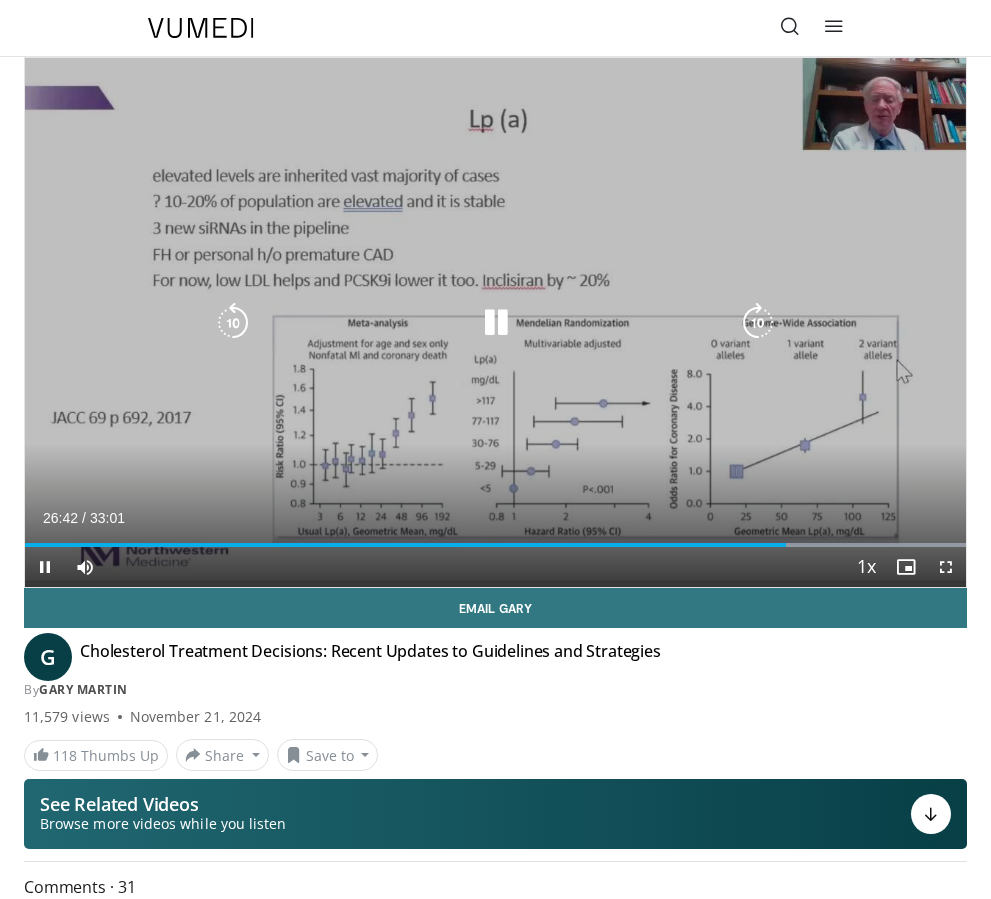 click at bounding box center (758, 323) 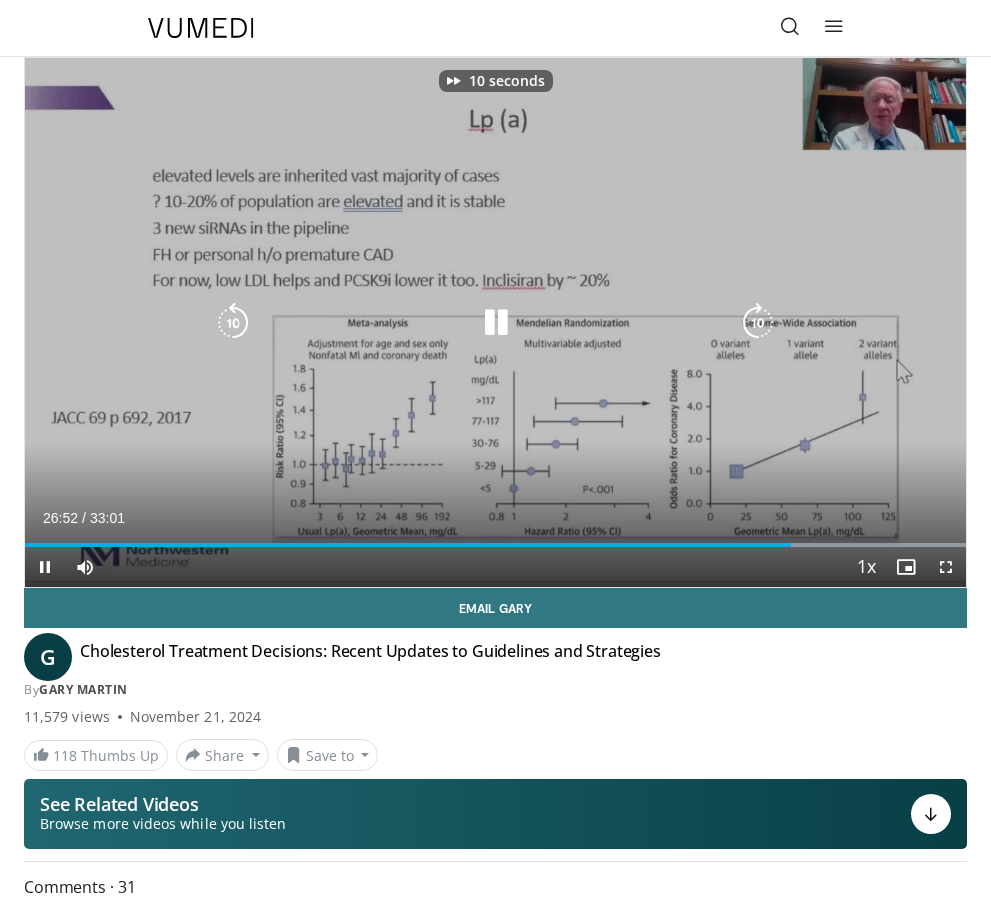 click at bounding box center [758, 323] 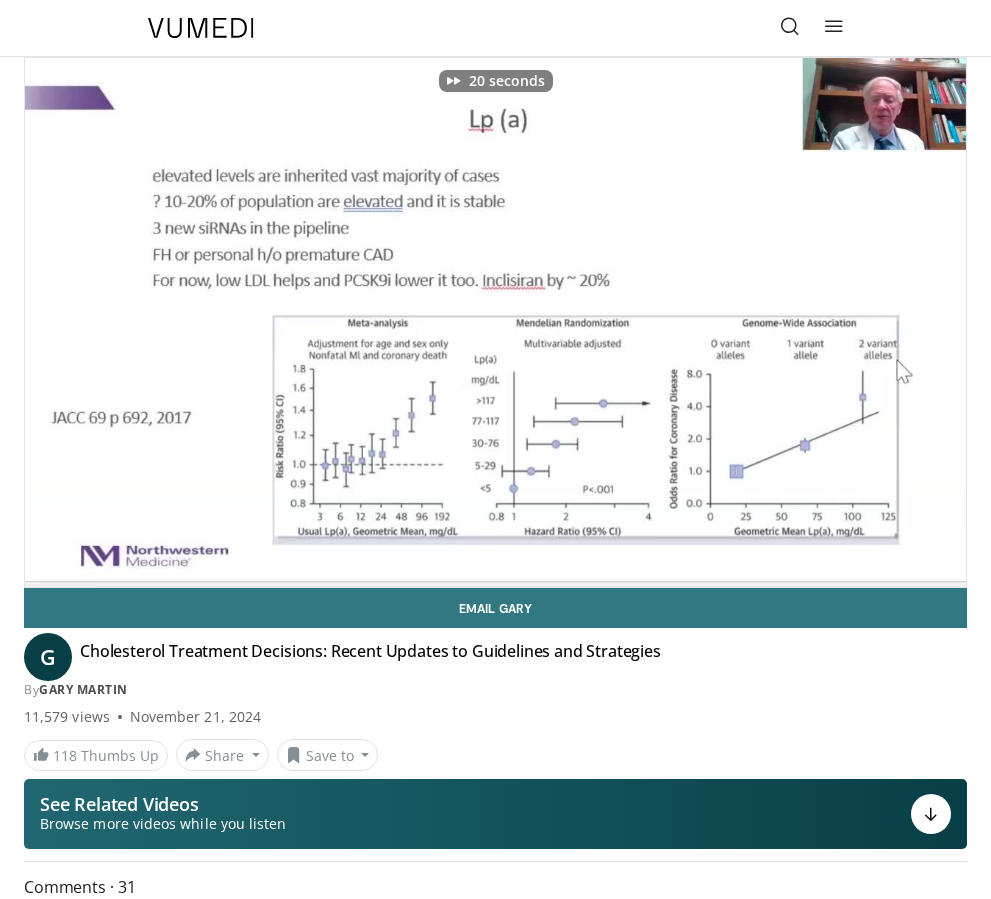 click on "20 seconds
Tap to unmute" at bounding box center [495, 322] 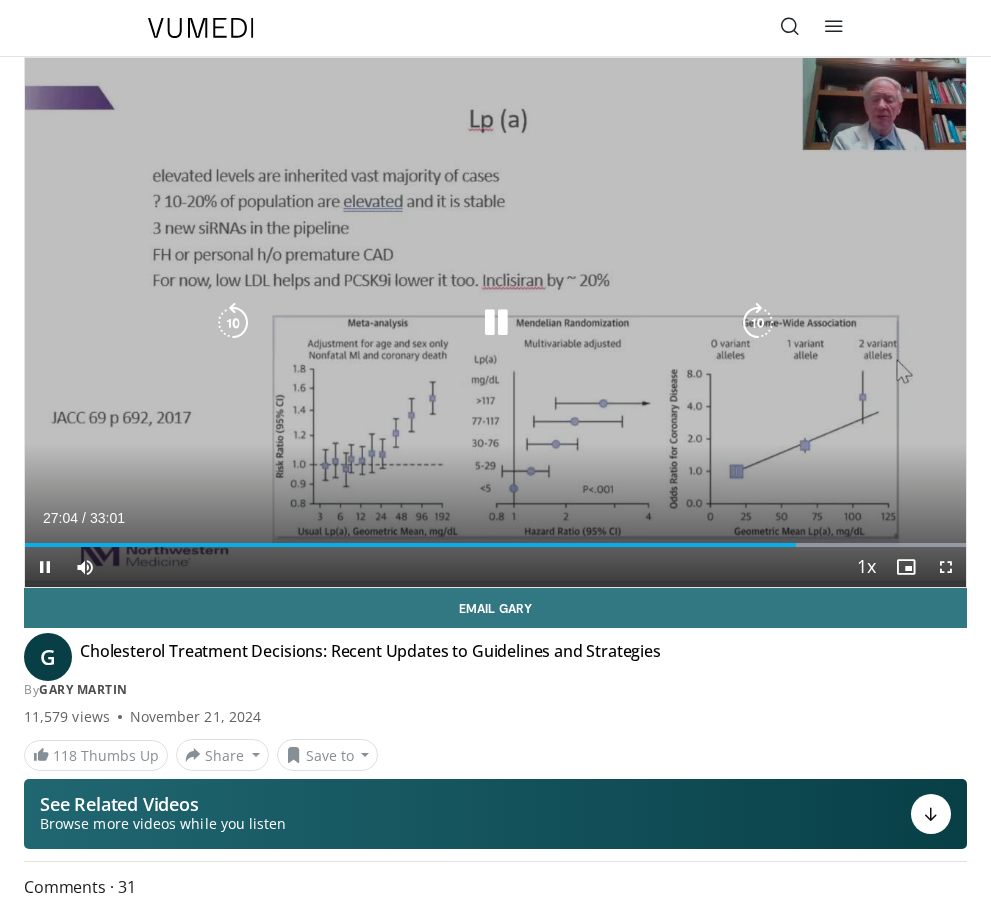 click at bounding box center [758, 323] 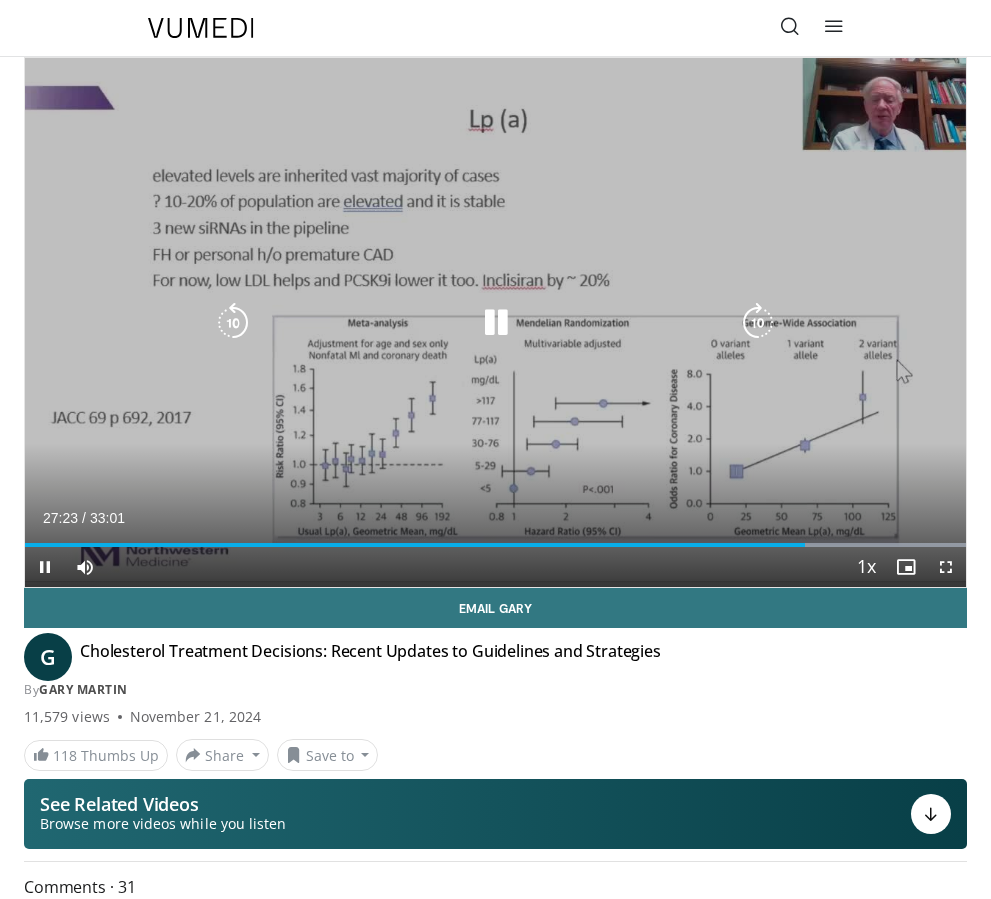 click at bounding box center [758, 323] 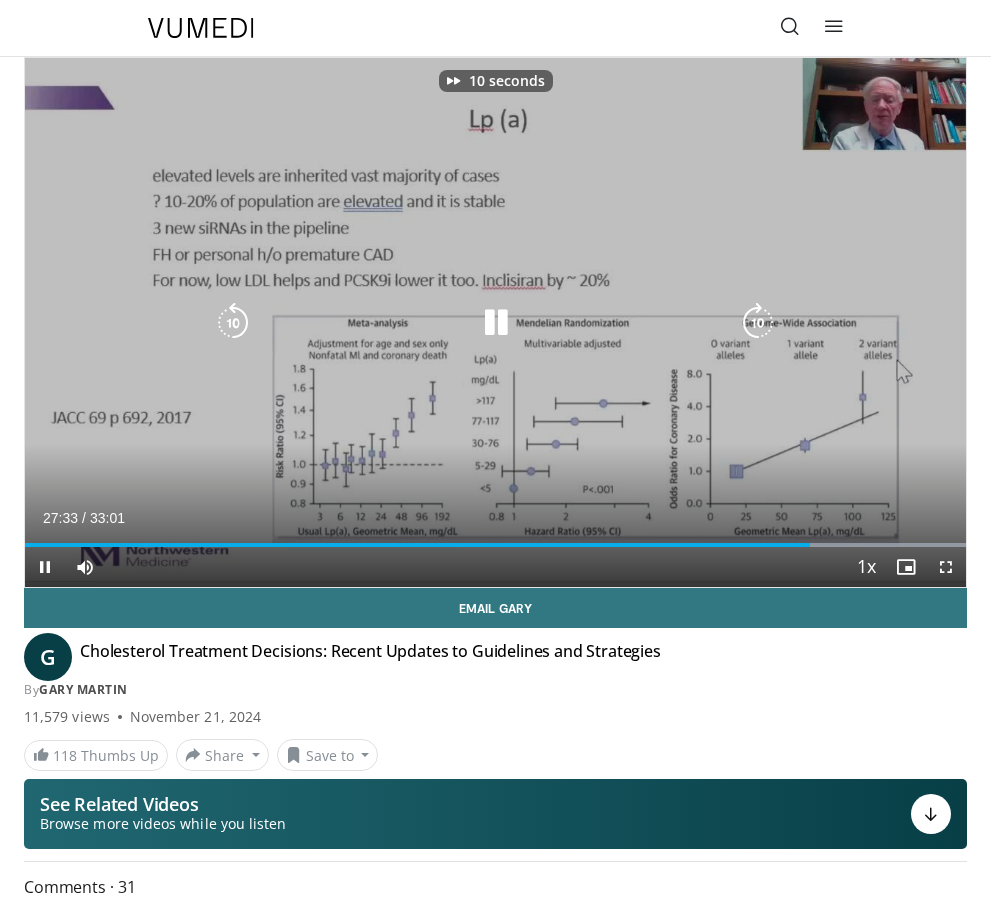 click at bounding box center [758, 323] 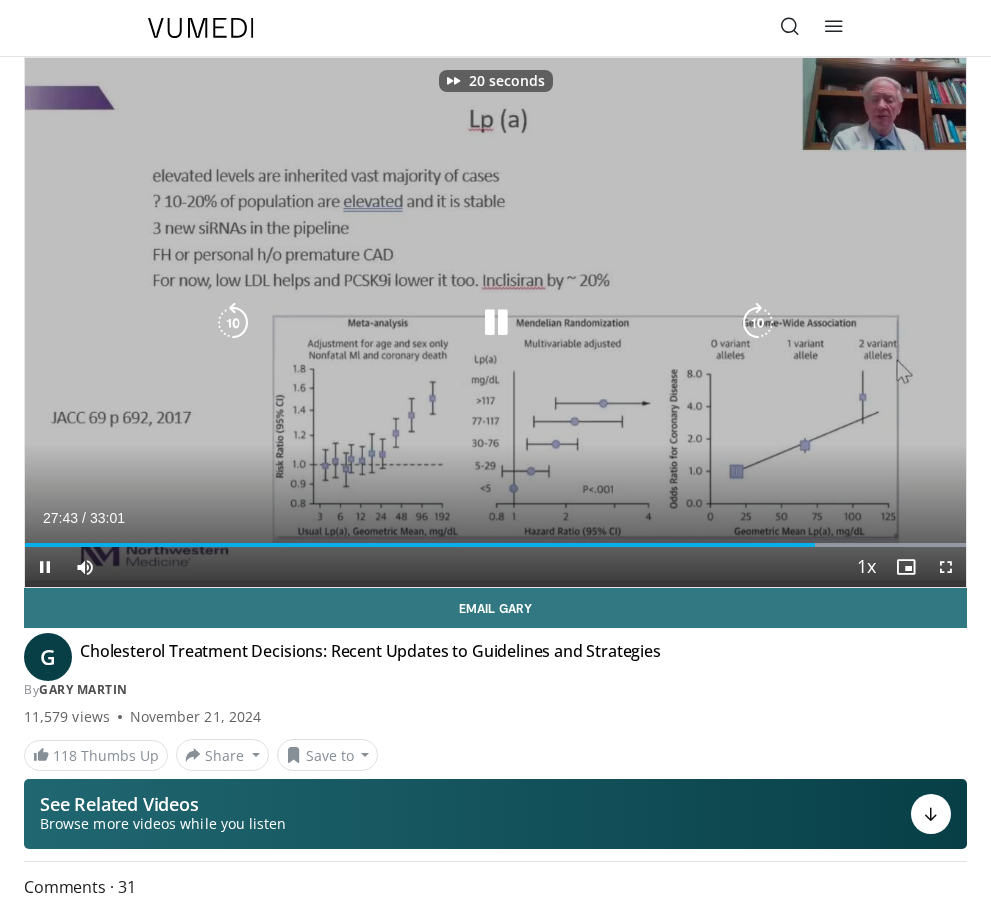 click at bounding box center [758, 323] 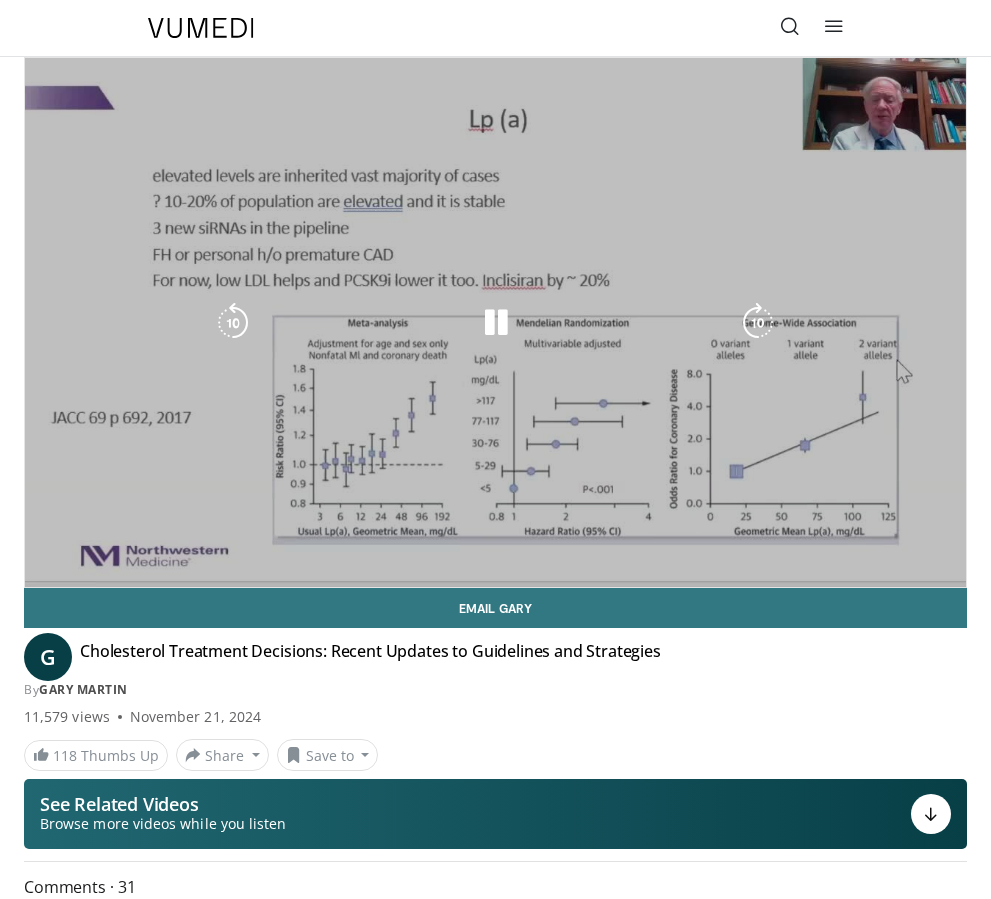 scroll, scrollTop: 2, scrollLeft: 0, axis: vertical 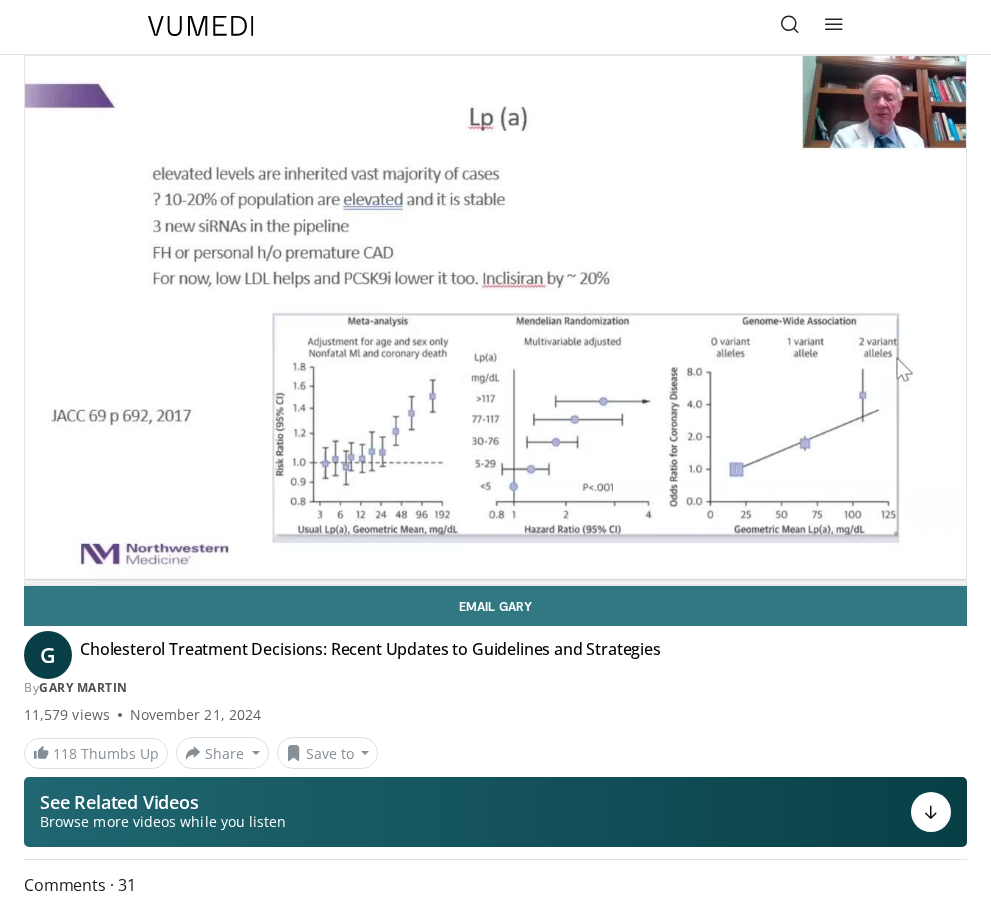 click on "30 seconds
Tap to unmute" at bounding box center (495, 320) 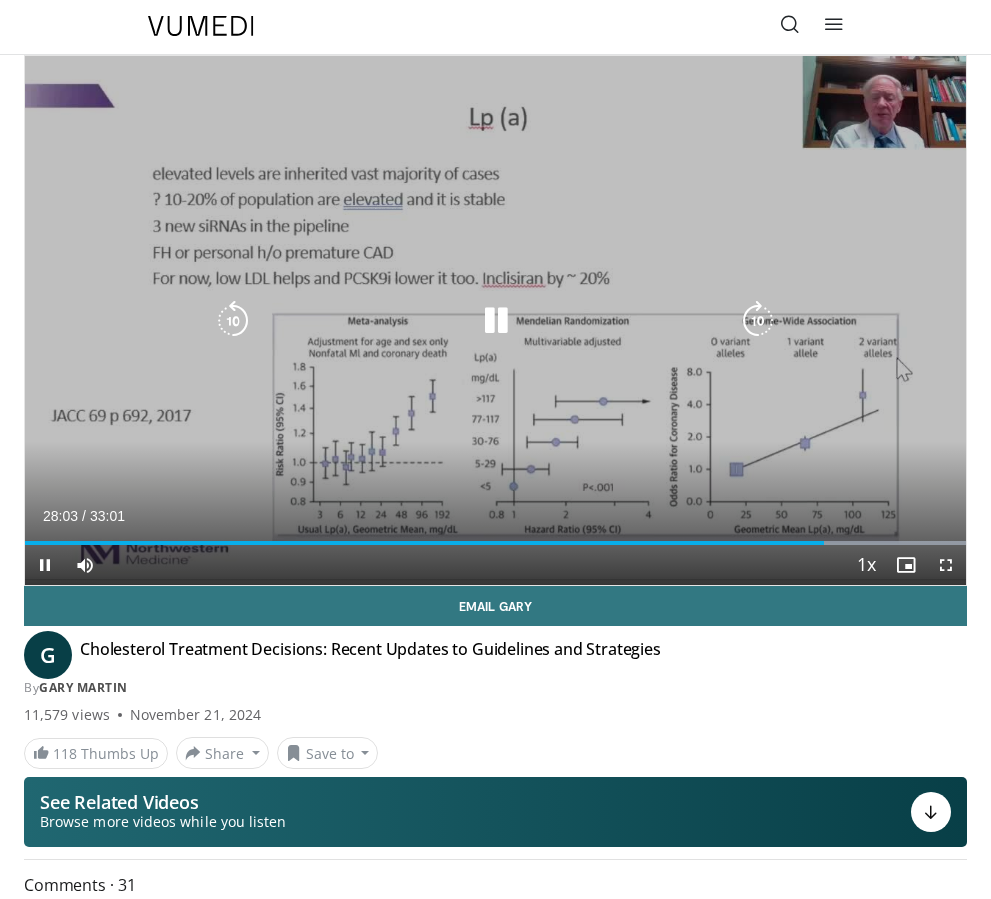 click at bounding box center (758, 321) 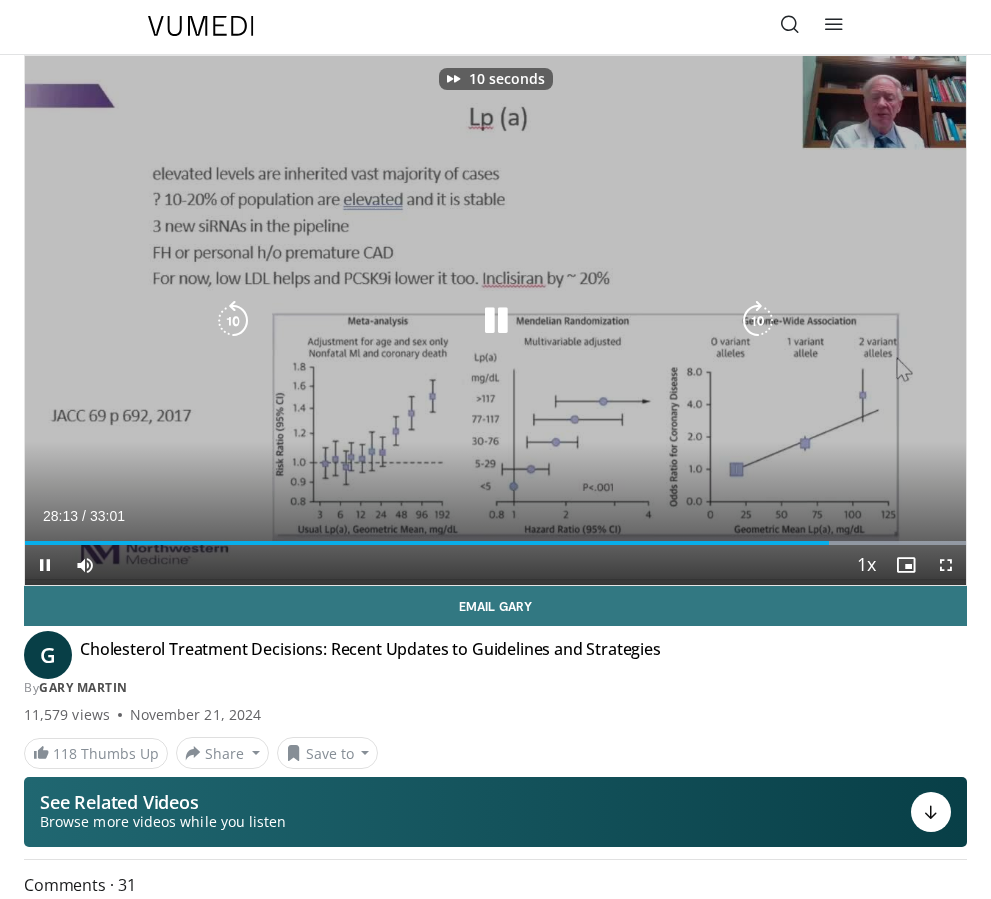 click at bounding box center (758, 321) 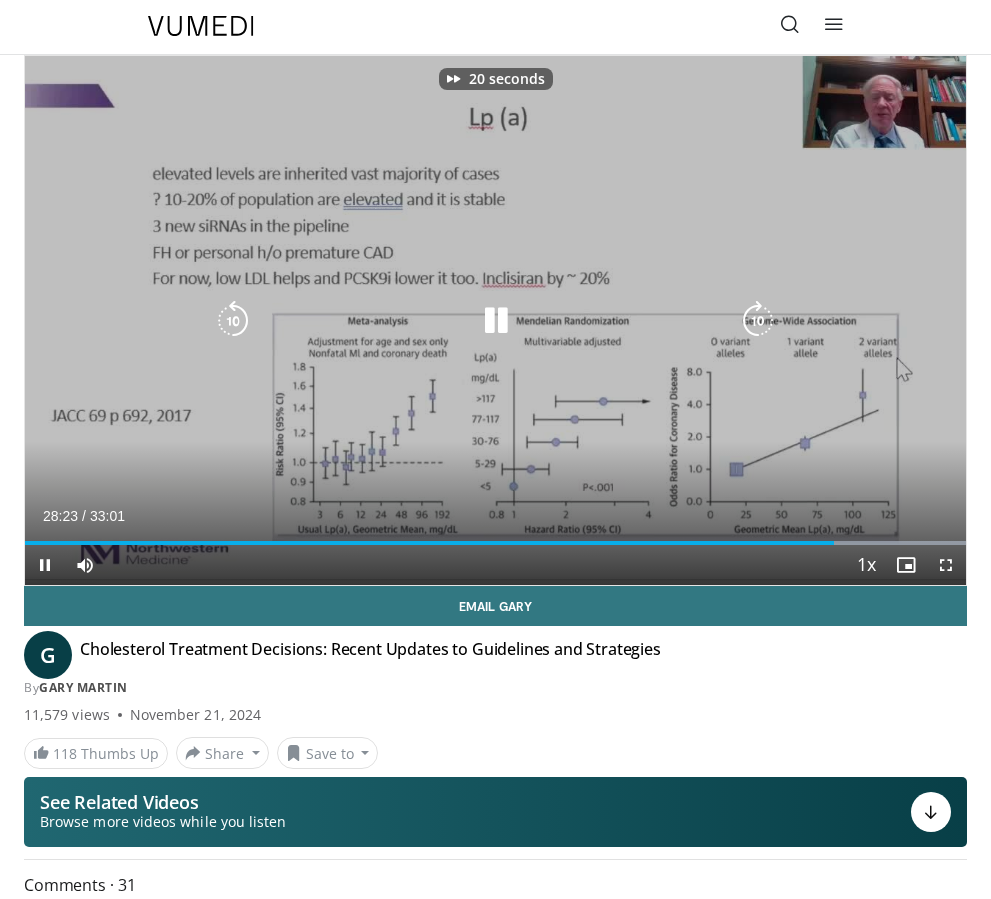 click at bounding box center (758, 321) 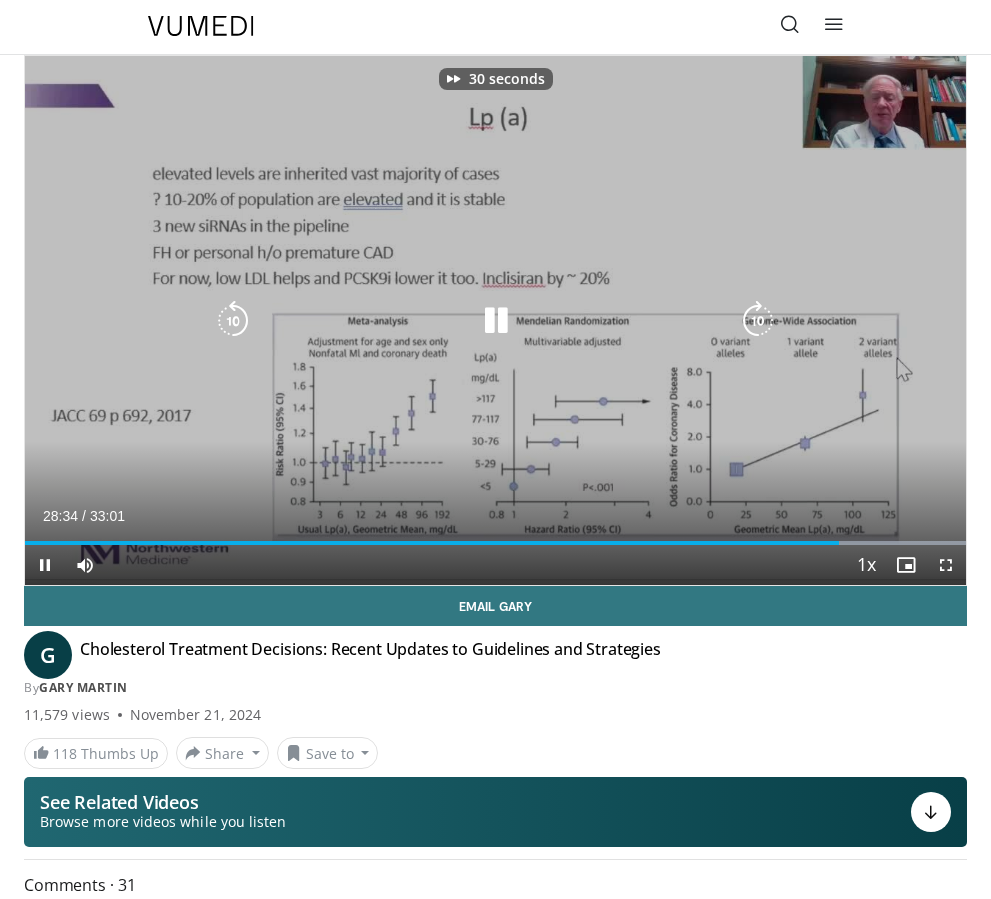 click at bounding box center (758, 321) 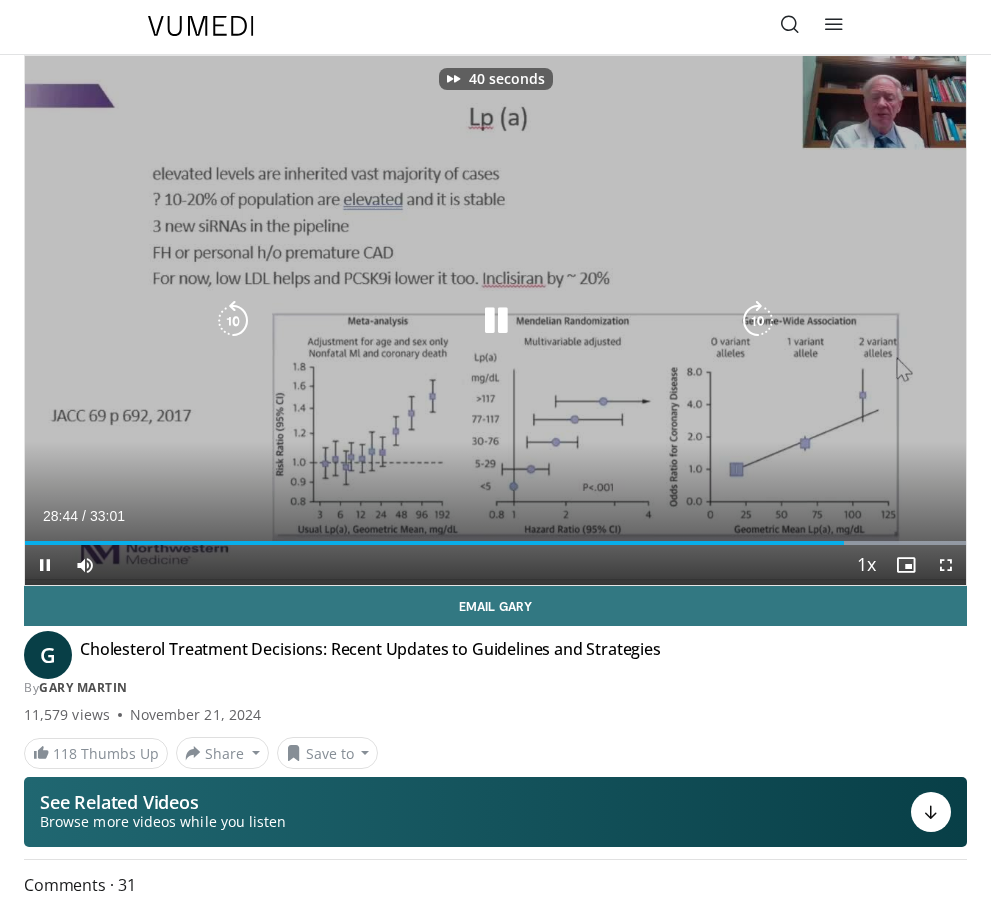 click at bounding box center [758, 321] 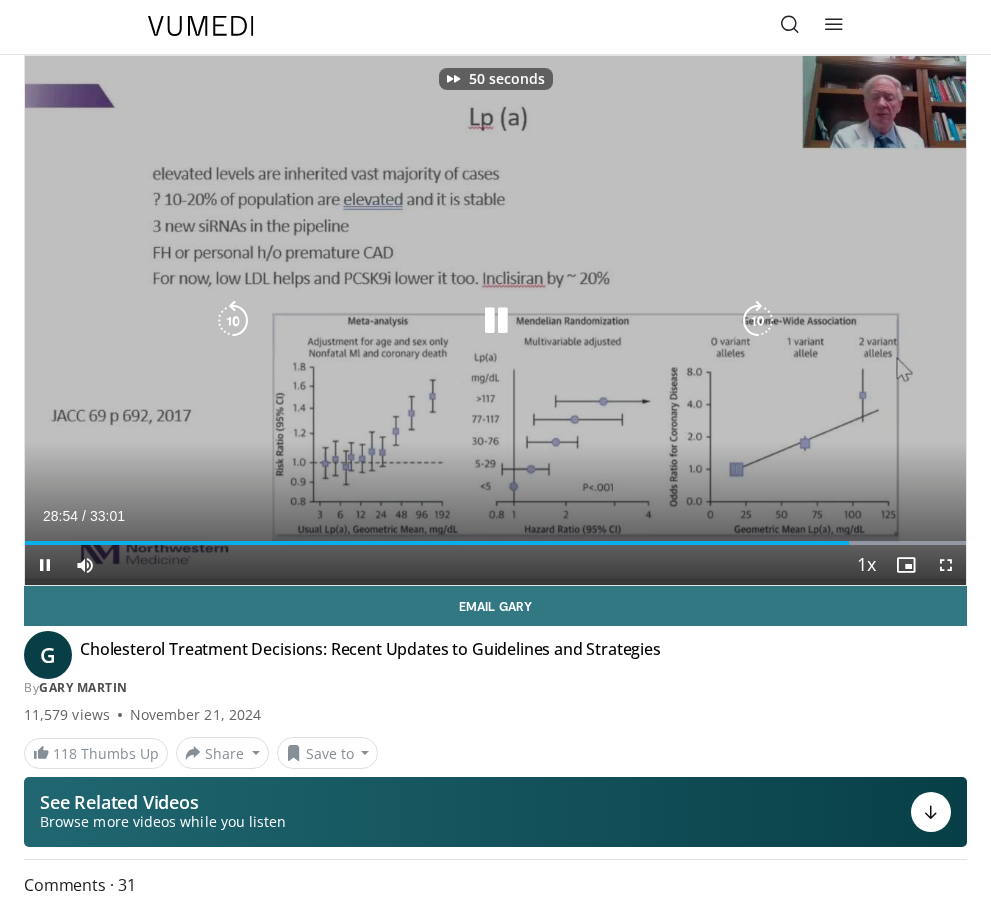 click at bounding box center [758, 321] 